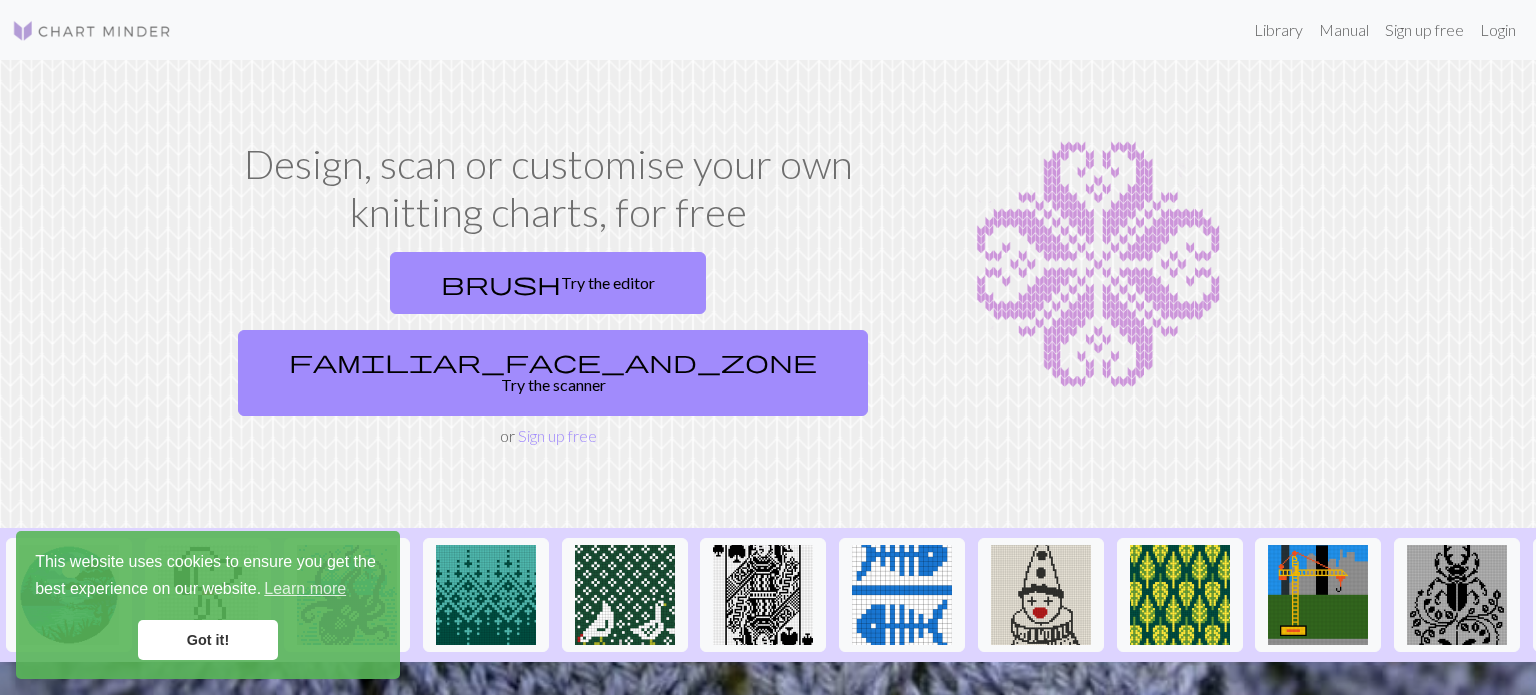 scroll, scrollTop: 10, scrollLeft: 0, axis: vertical 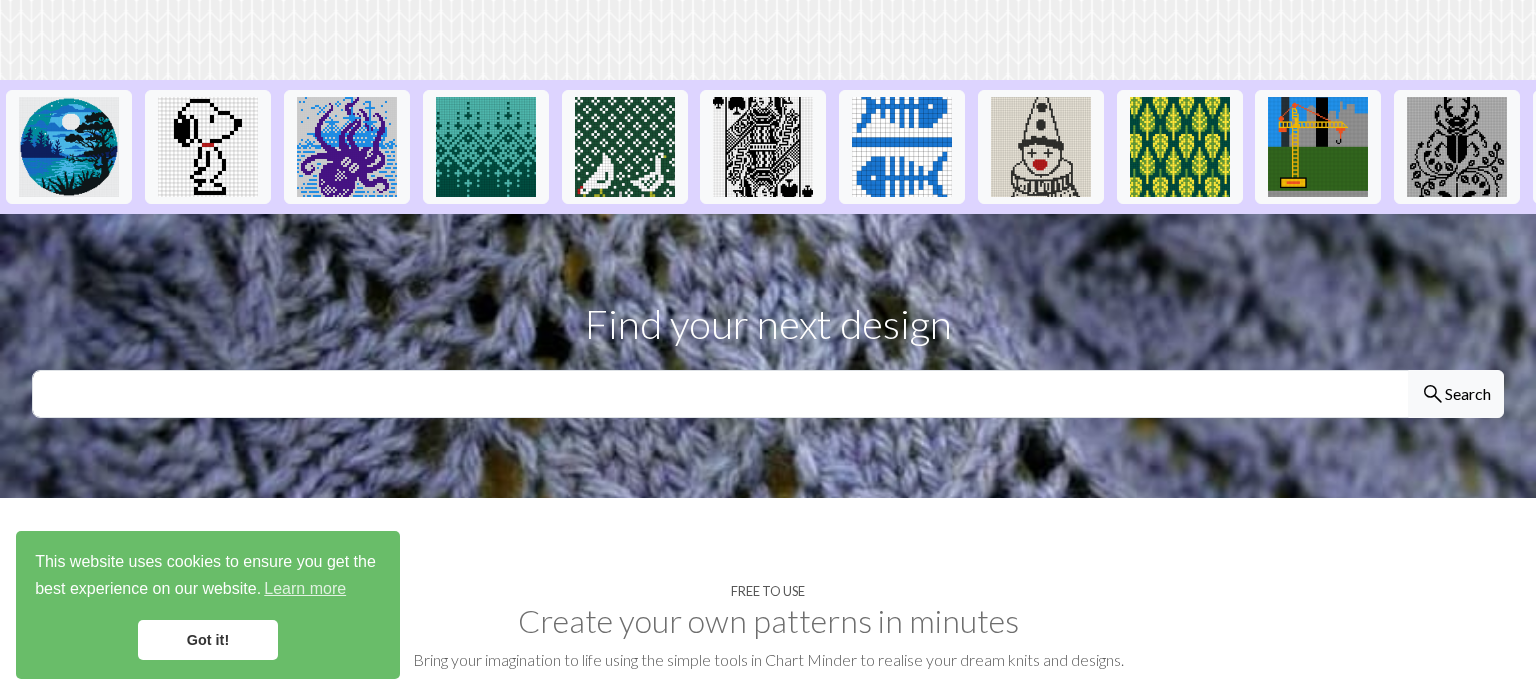 click on "Got it!" at bounding box center (208, 640) 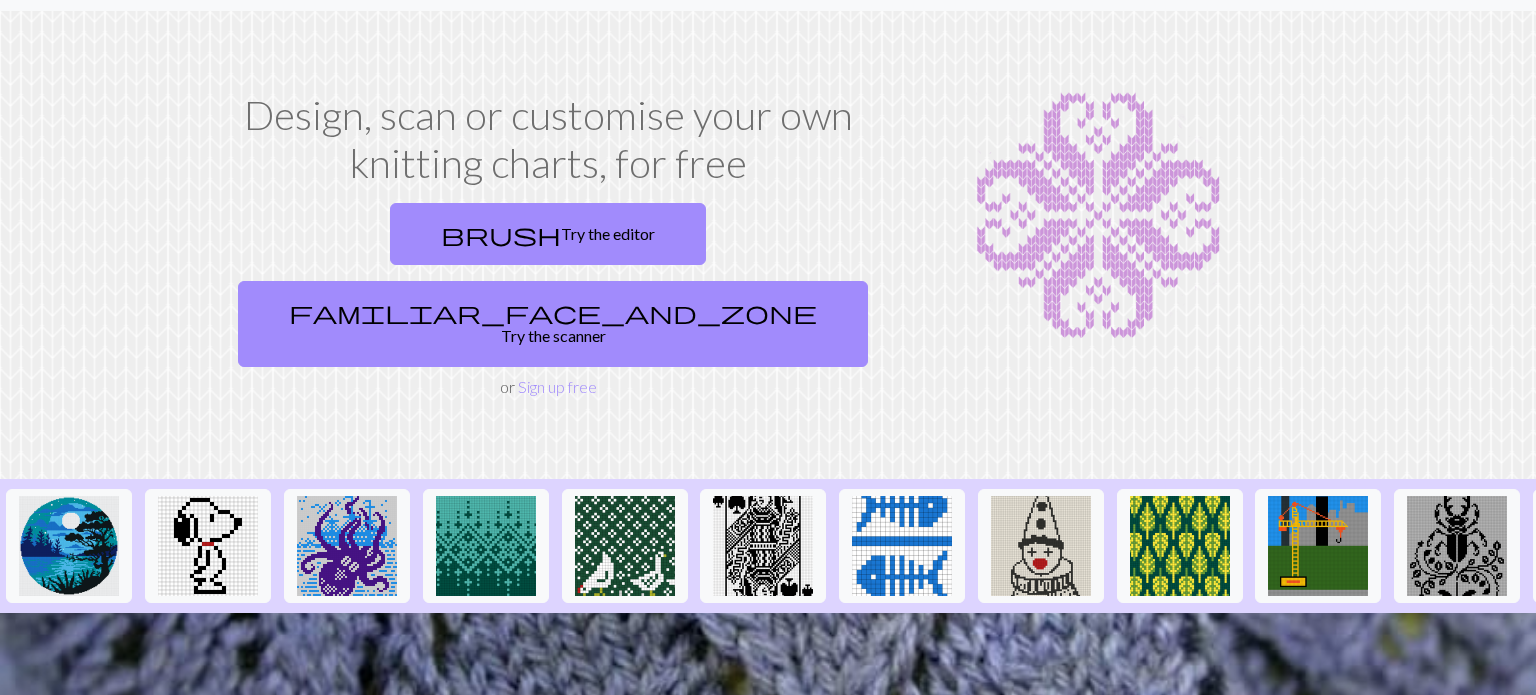 scroll, scrollTop: 0, scrollLeft: 0, axis: both 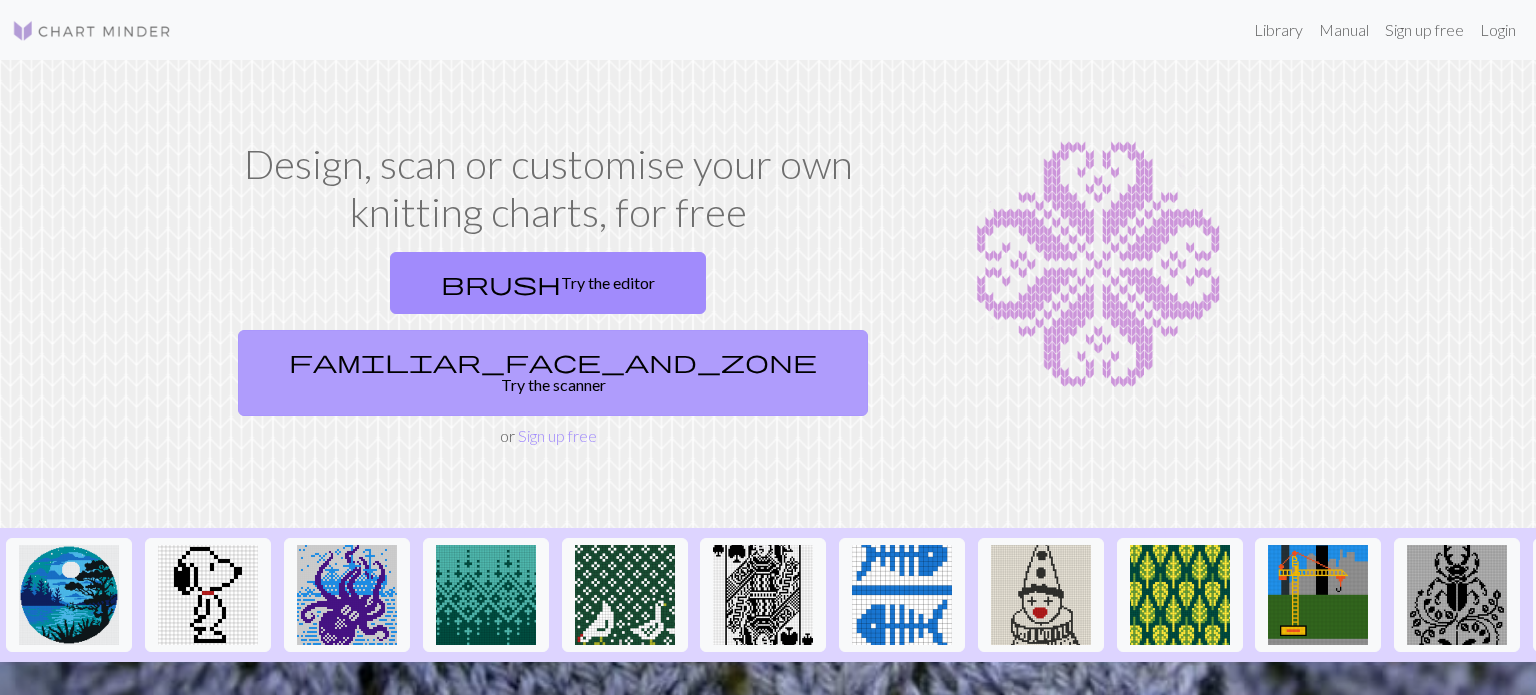 click on "familiar_face_and_zone  Try the scanner" at bounding box center (553, 373) 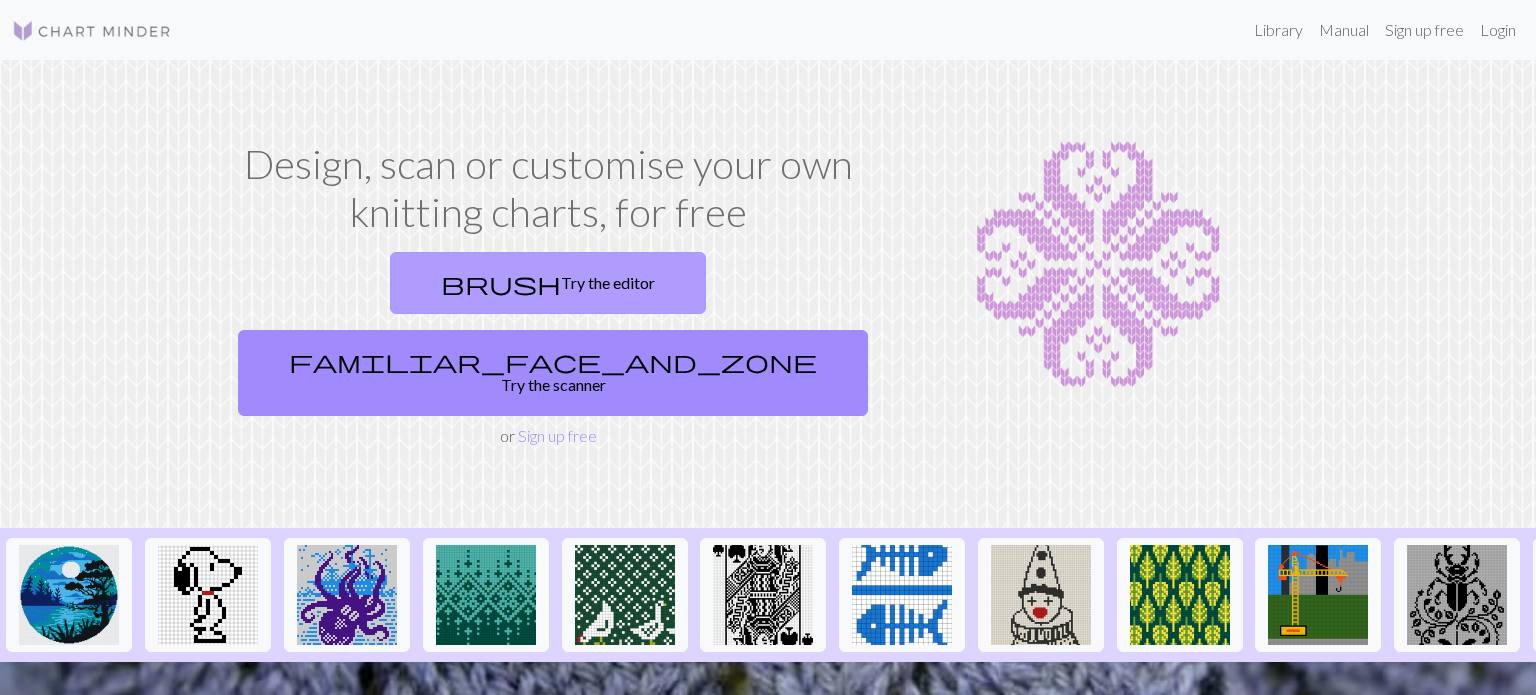 click on "brush  Try the editor" at bounding box center (548, 283) 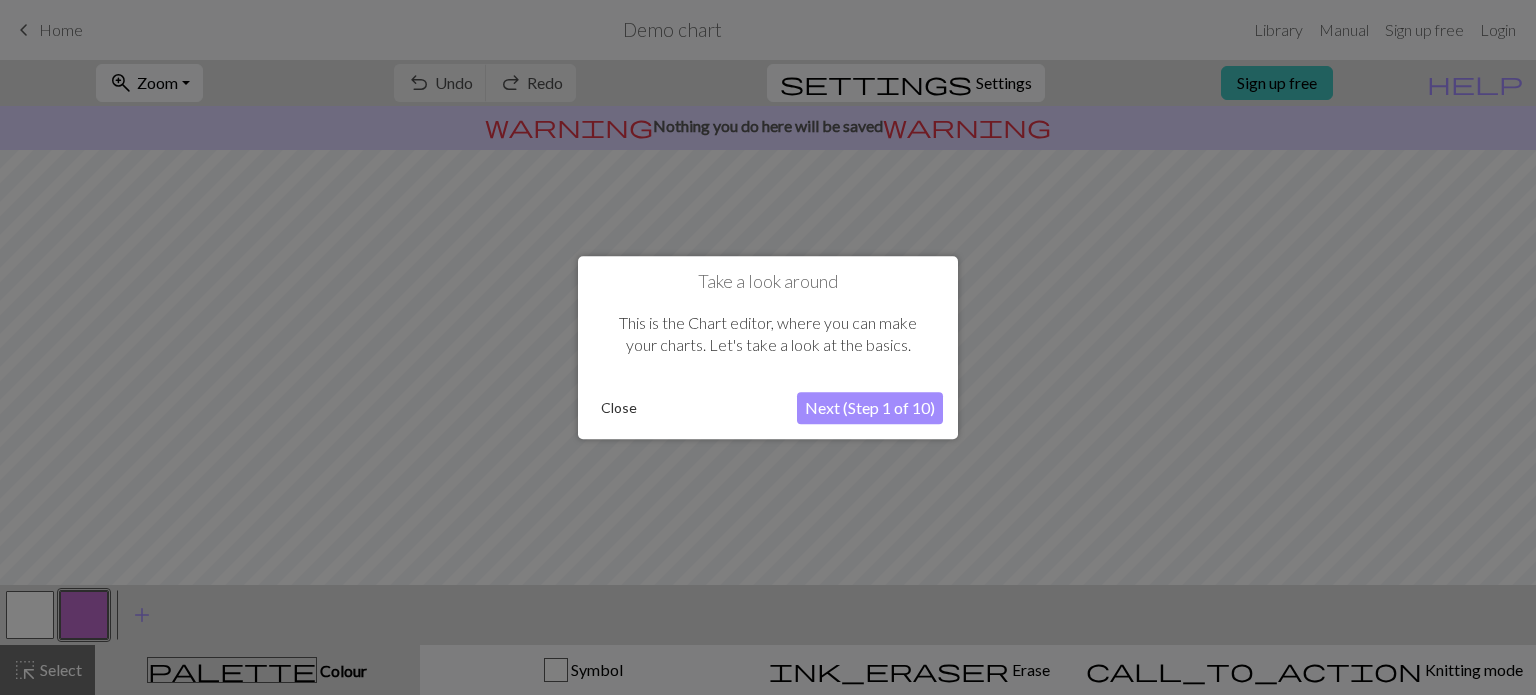 click on "Next (Step 1 of 10)" at bounding box center (870, 408) 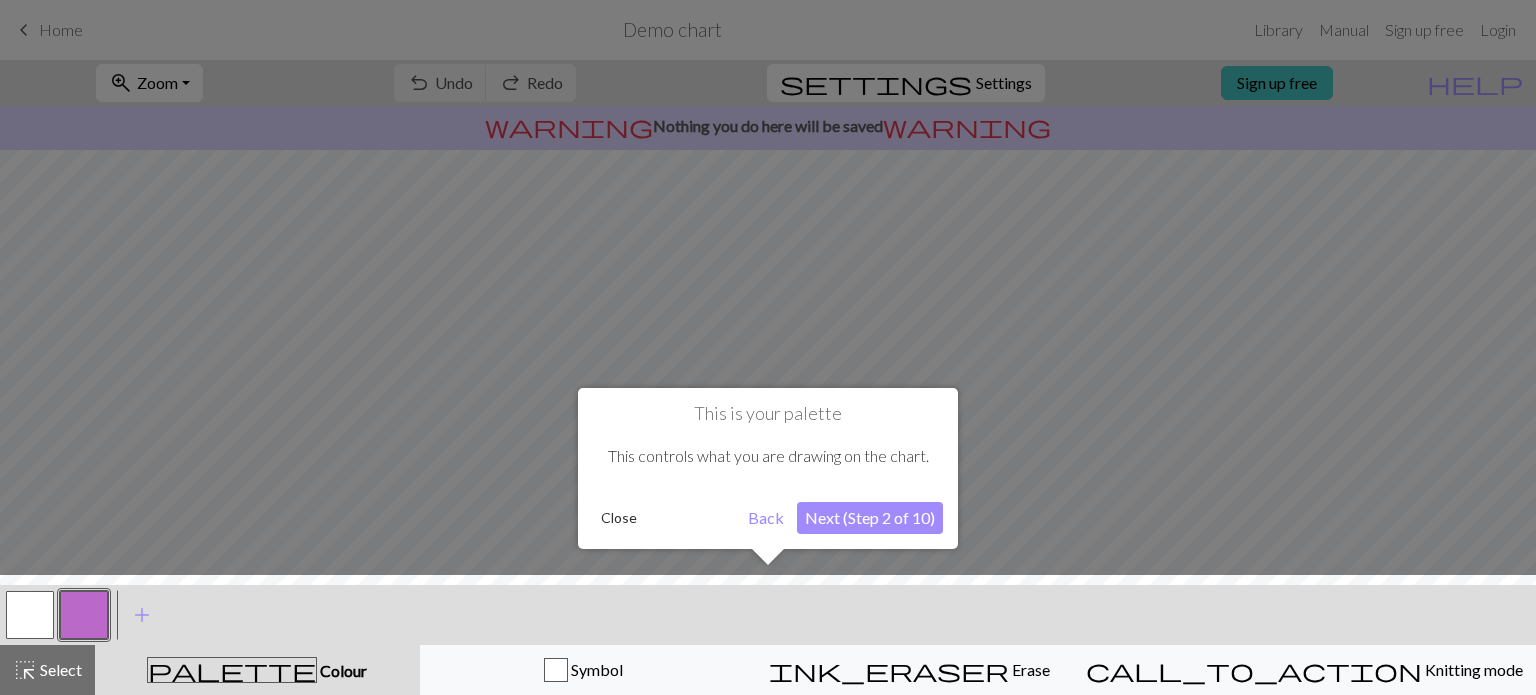 click on "Next (Step 2 of 10)" at bounding box center [870, 518] 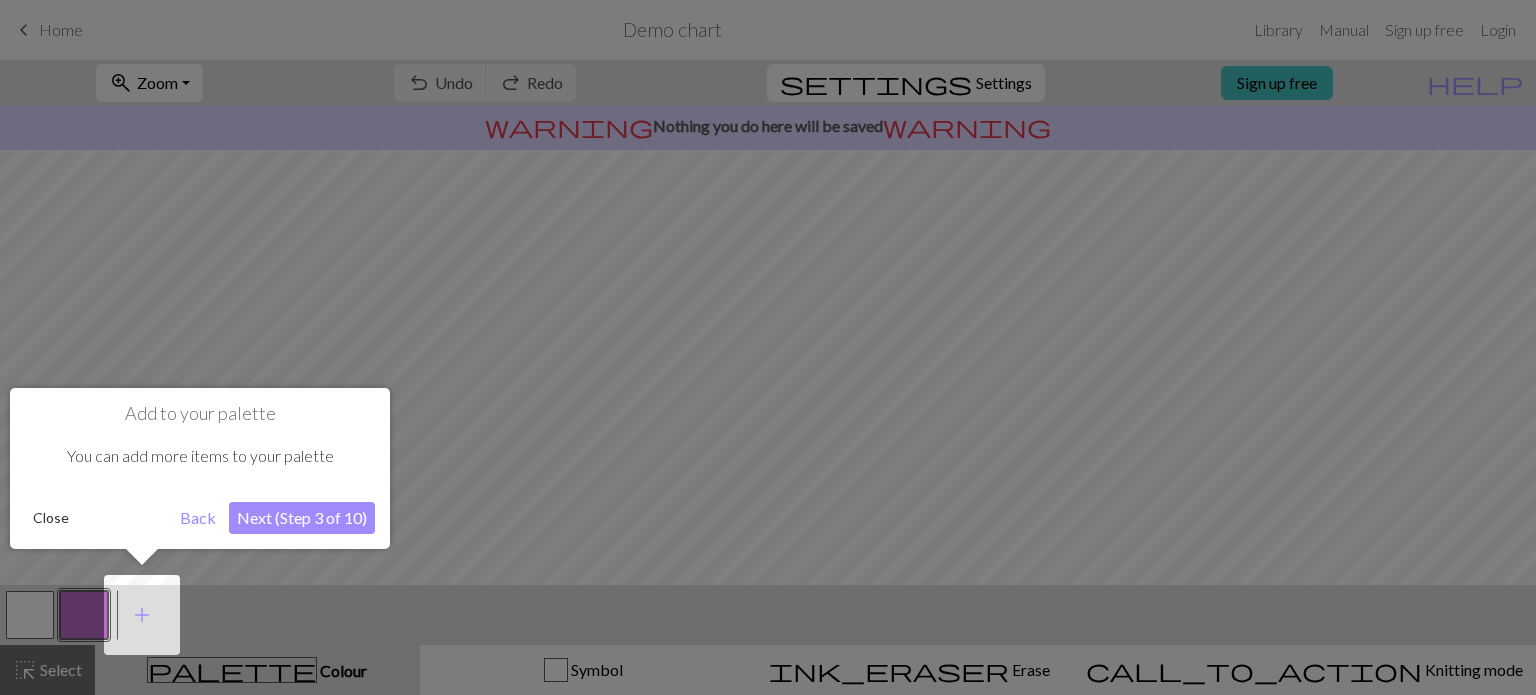 click on "Back" at bounding box center (198, 518) 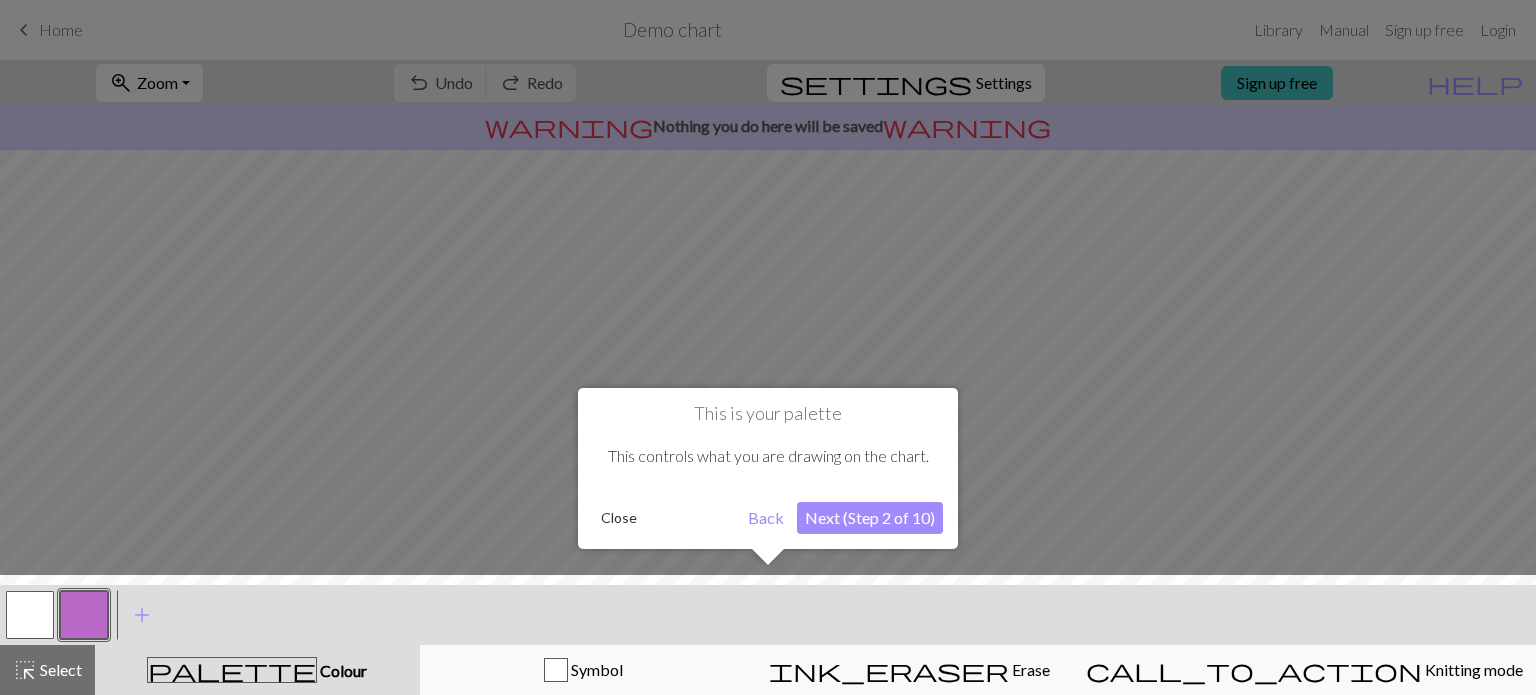 click on "Next (Step 2 of 10)" at bounding box center (870, 518) 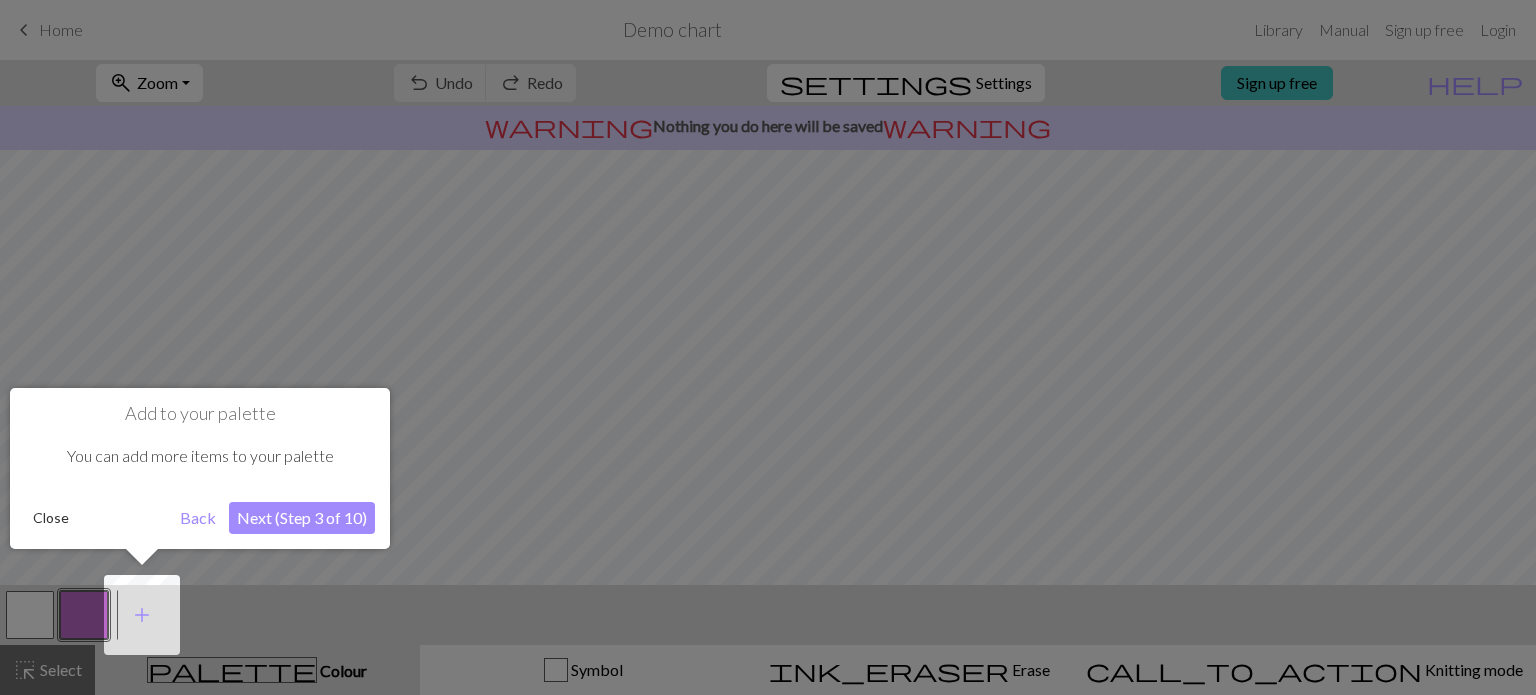 click on "Next (Step 3 of 10)" at bounding box center (302, 518) 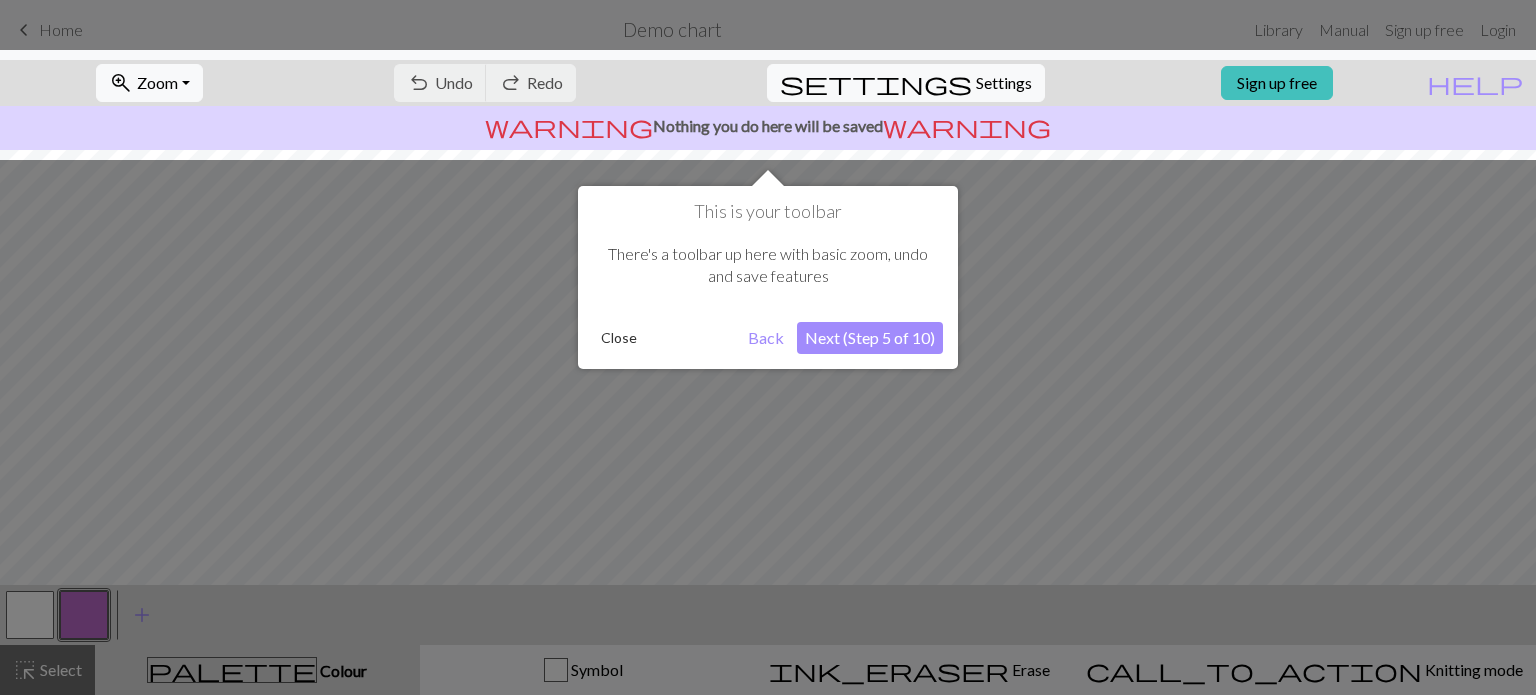 click on "Next (Step 5 of 10)" at bounding box center (870, 338) 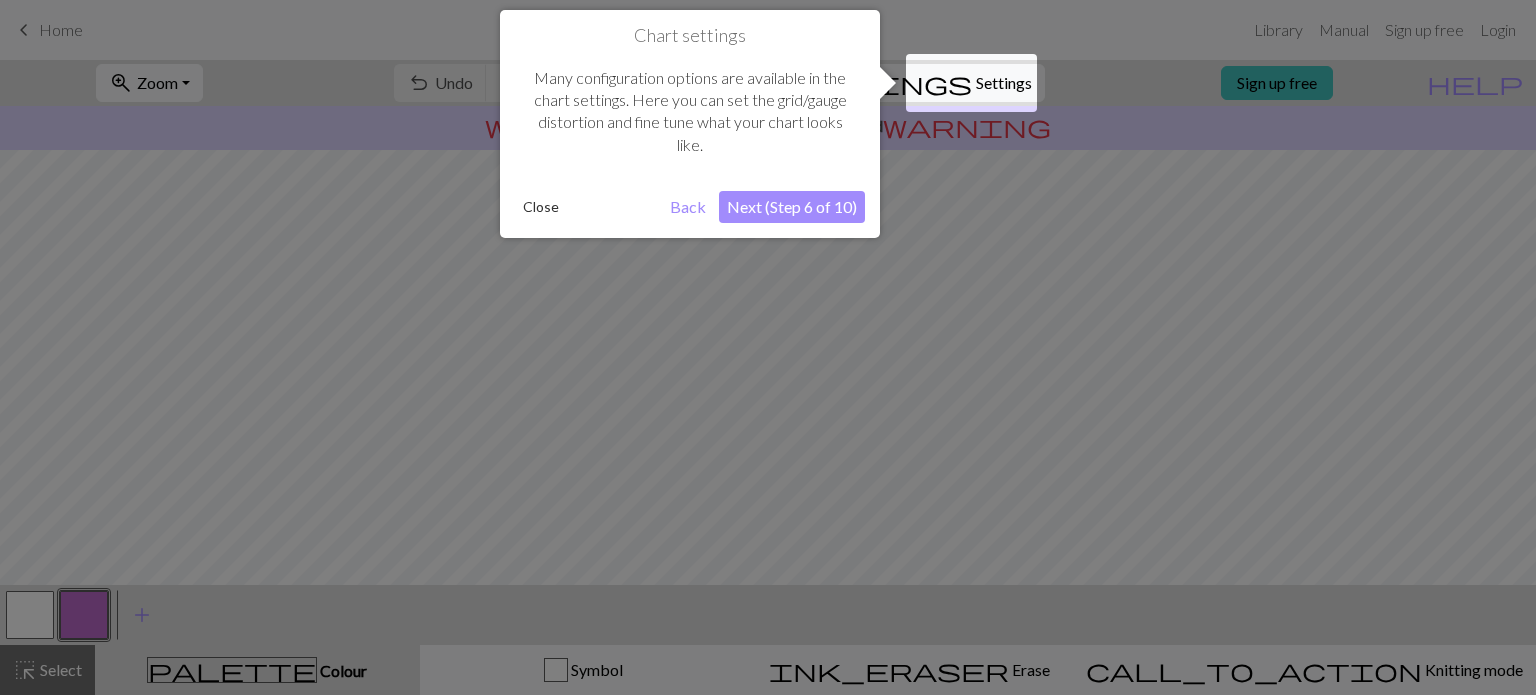 click on "Next (Step 6 of 10)" at bounding box center (792, 207) 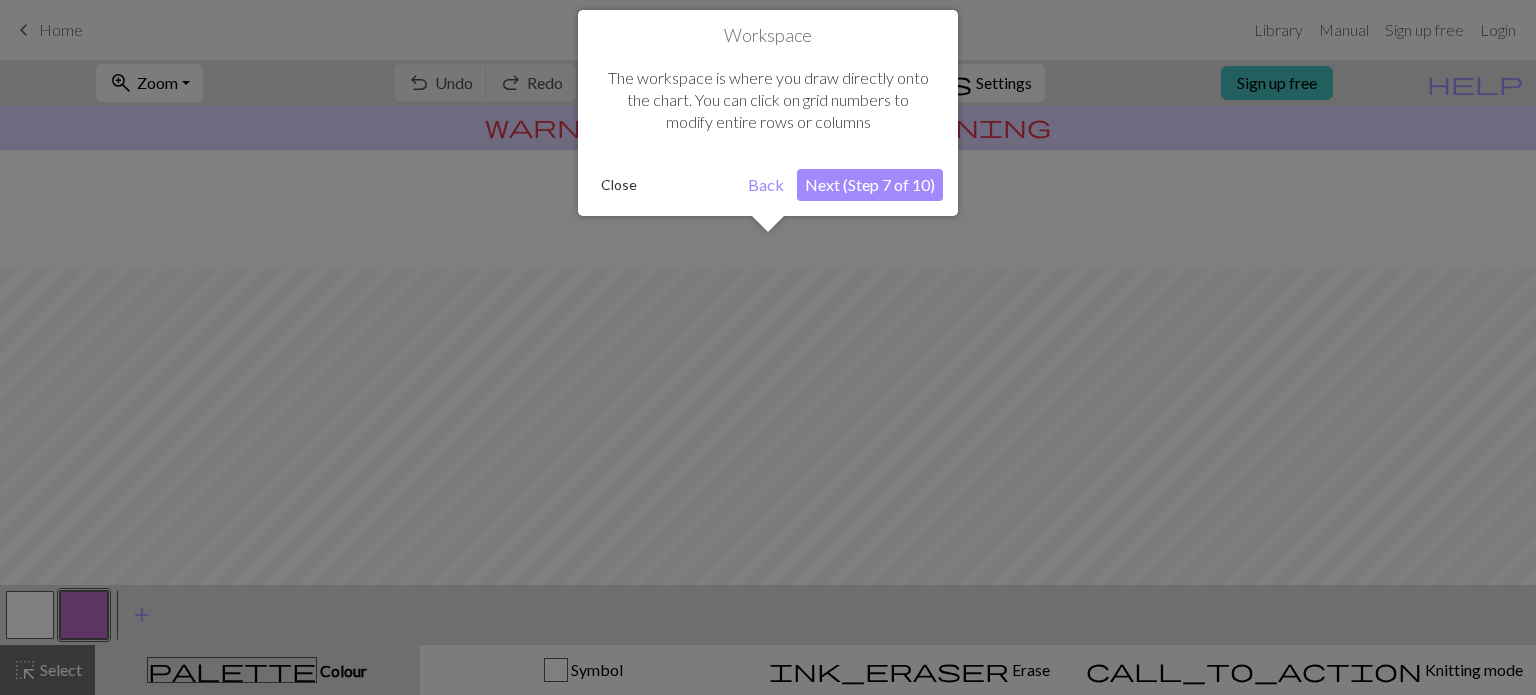 scroll, scrollTop: 119, scrollLeft: 0, axis: vertical 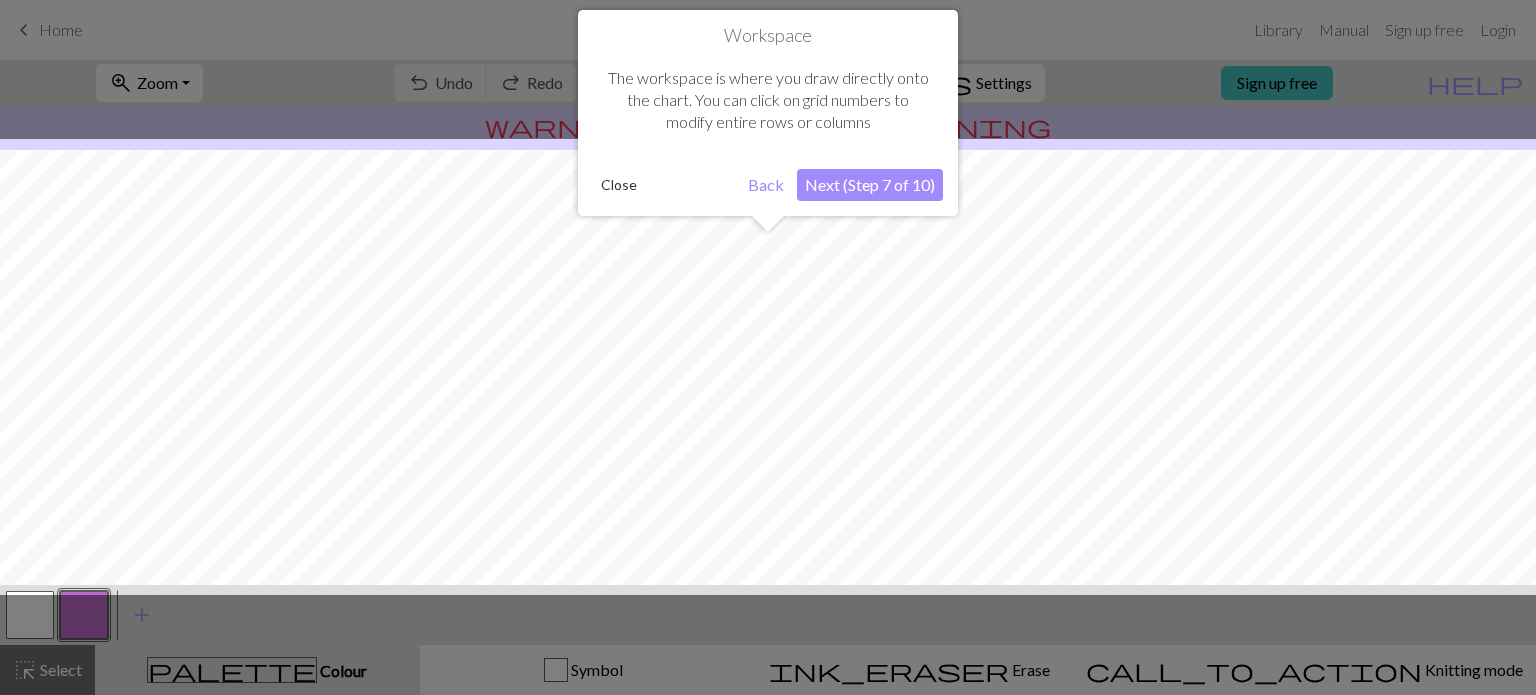 click on "Next (Step 7 of 10)" at bounding box center (870, 185) 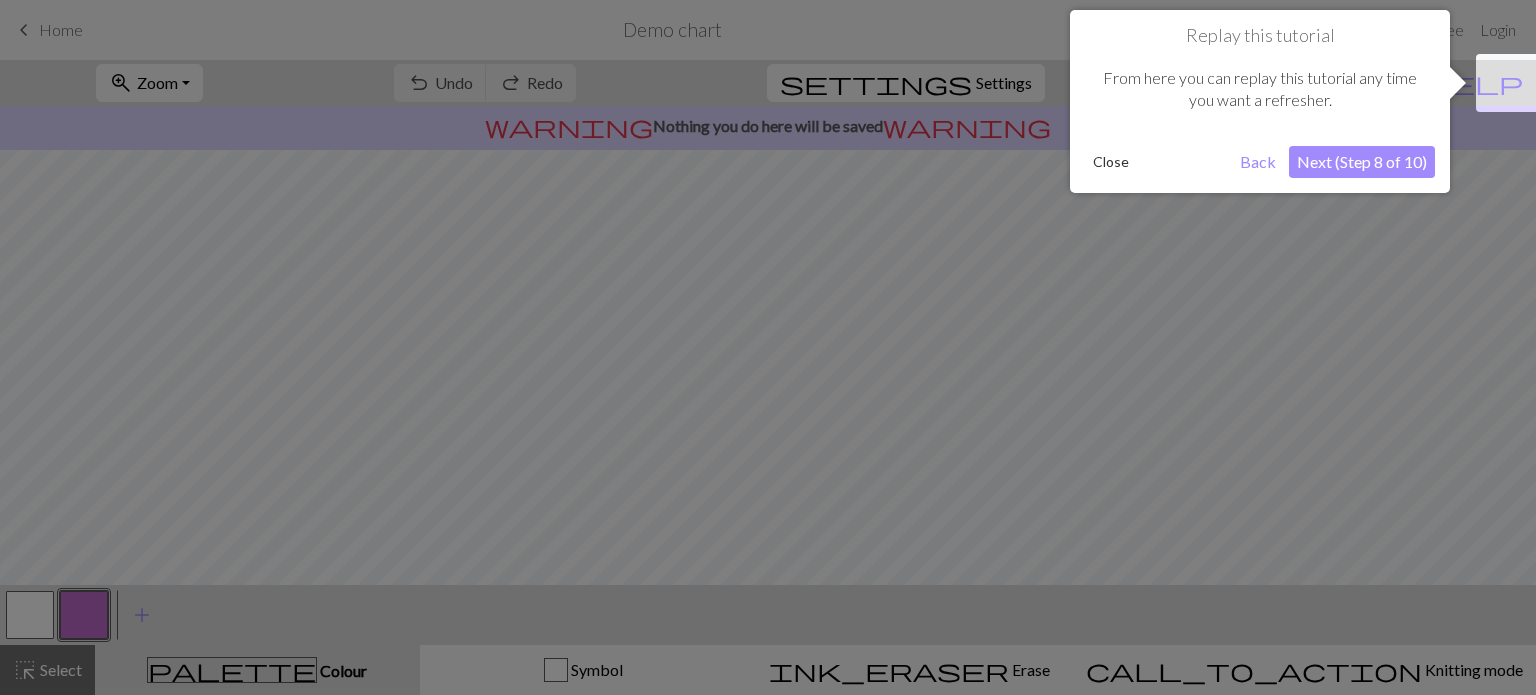 click on "Next (Step 8 of 10)" at bounding box center (1362, 162) 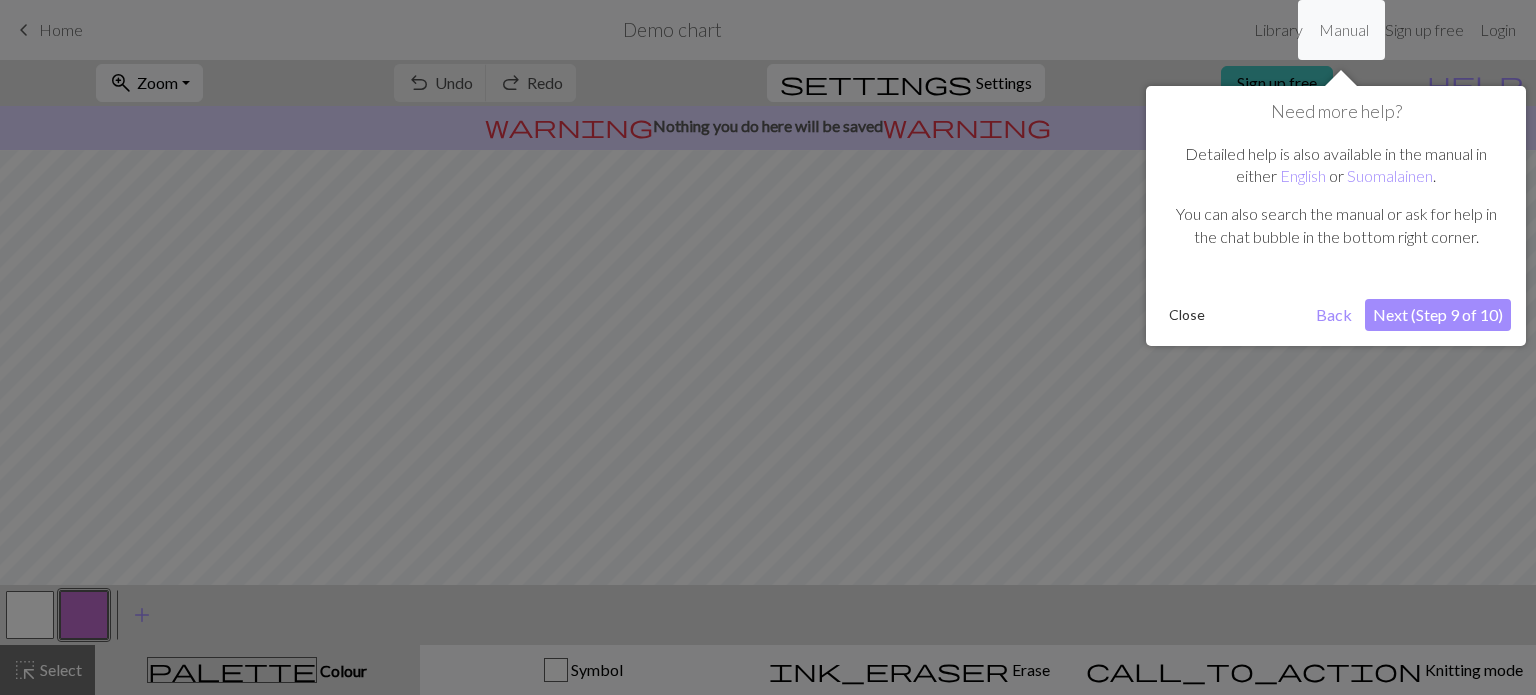 click on "Next (Step 9 of 10)" at bounding box center [1438, 315] 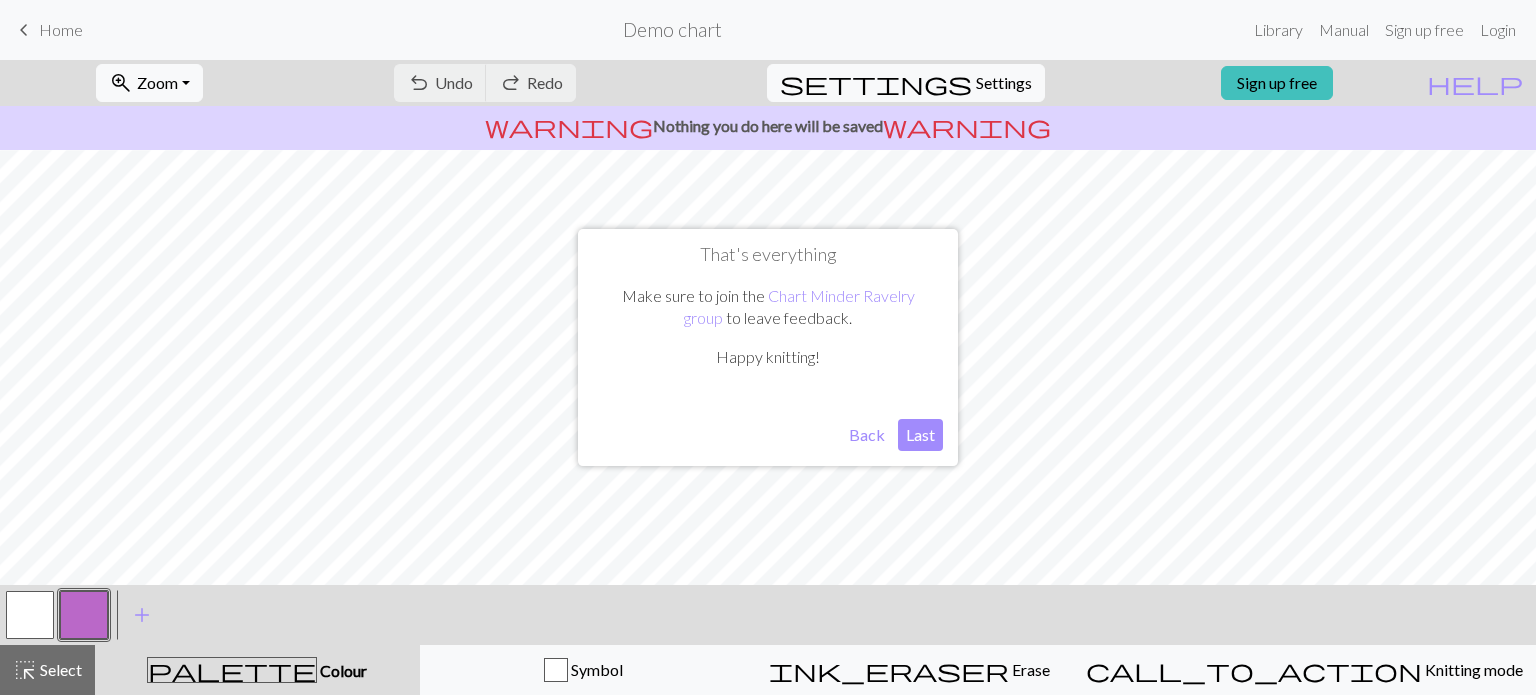 click on "Last" at bounding box center [920, 435] 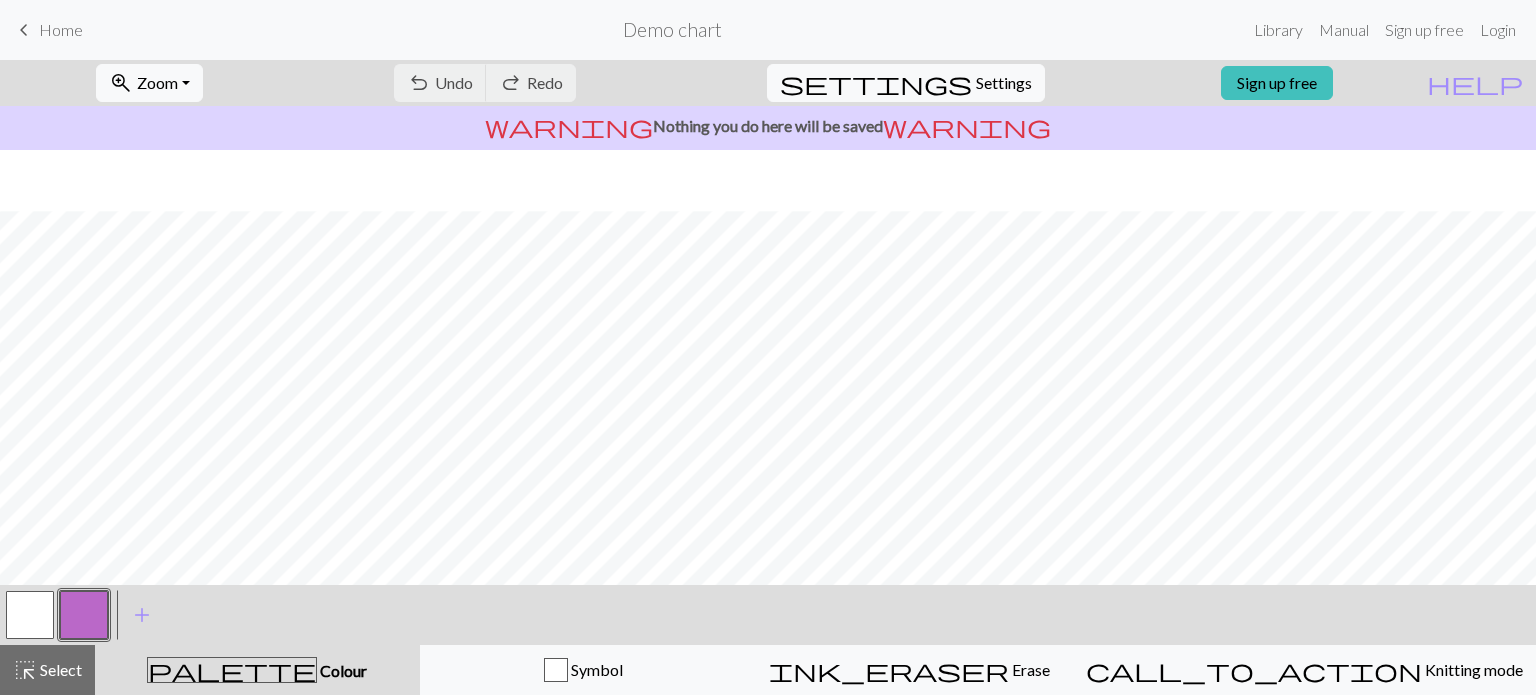scroll, scrollTop: 294, scrollLeft: 0, axis: vertical 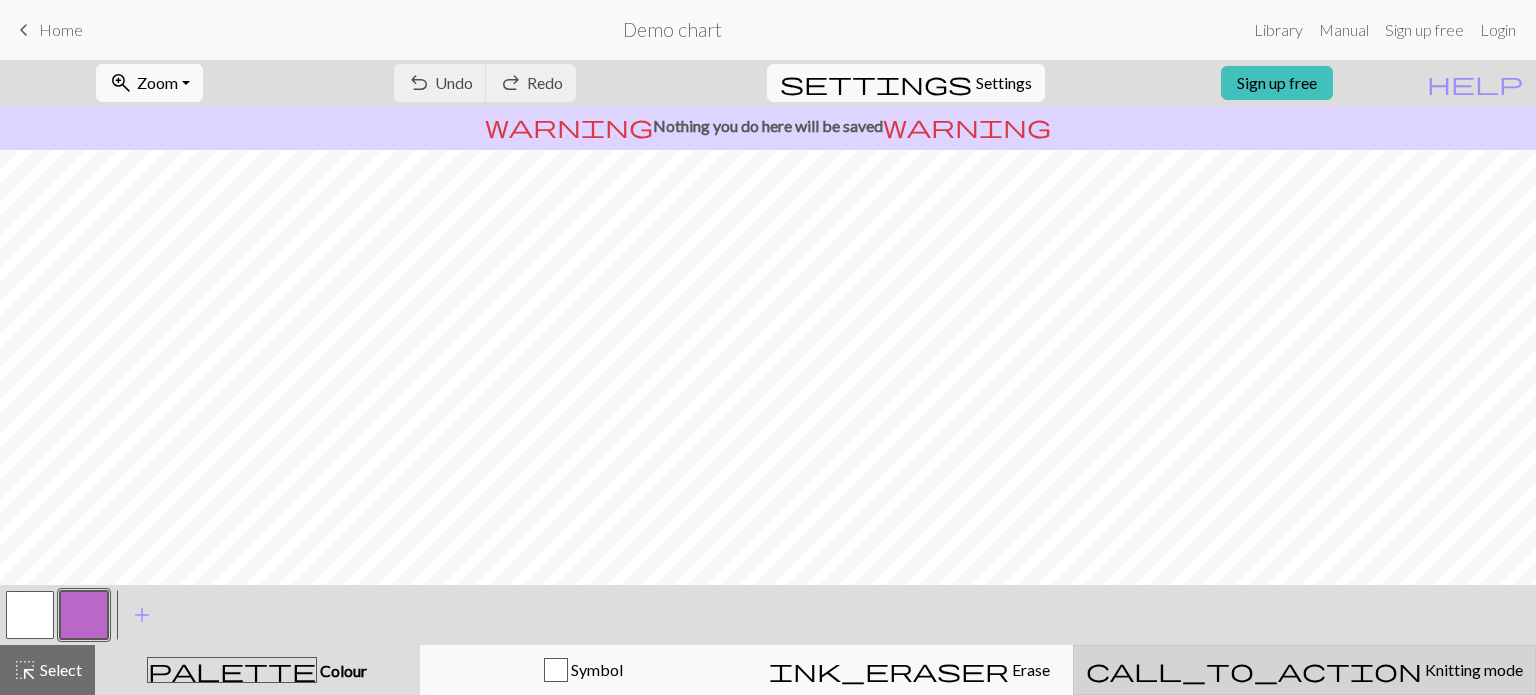 click on "Knitting mode" at bounding box center [1472, 669] 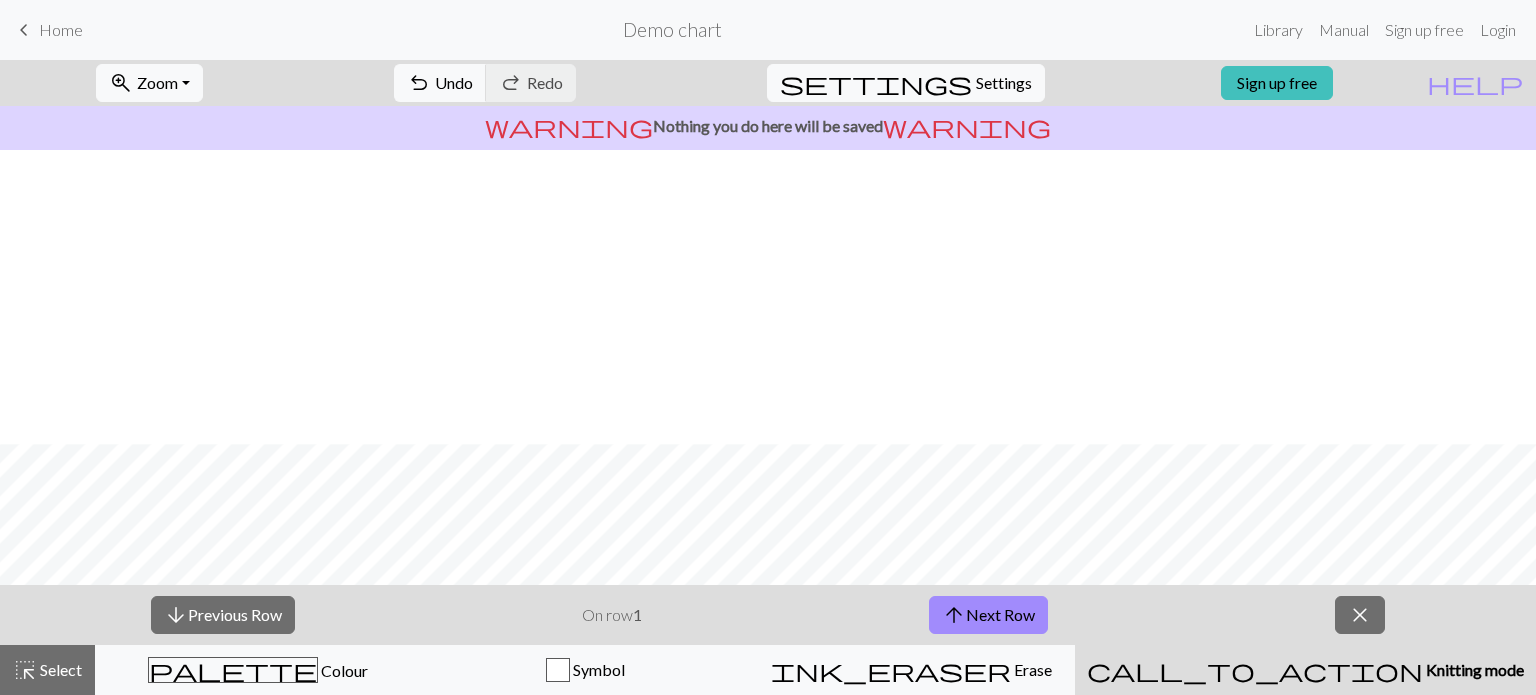 scroll, scrollTop: 294, scrollLeft: 0, axis: vertical 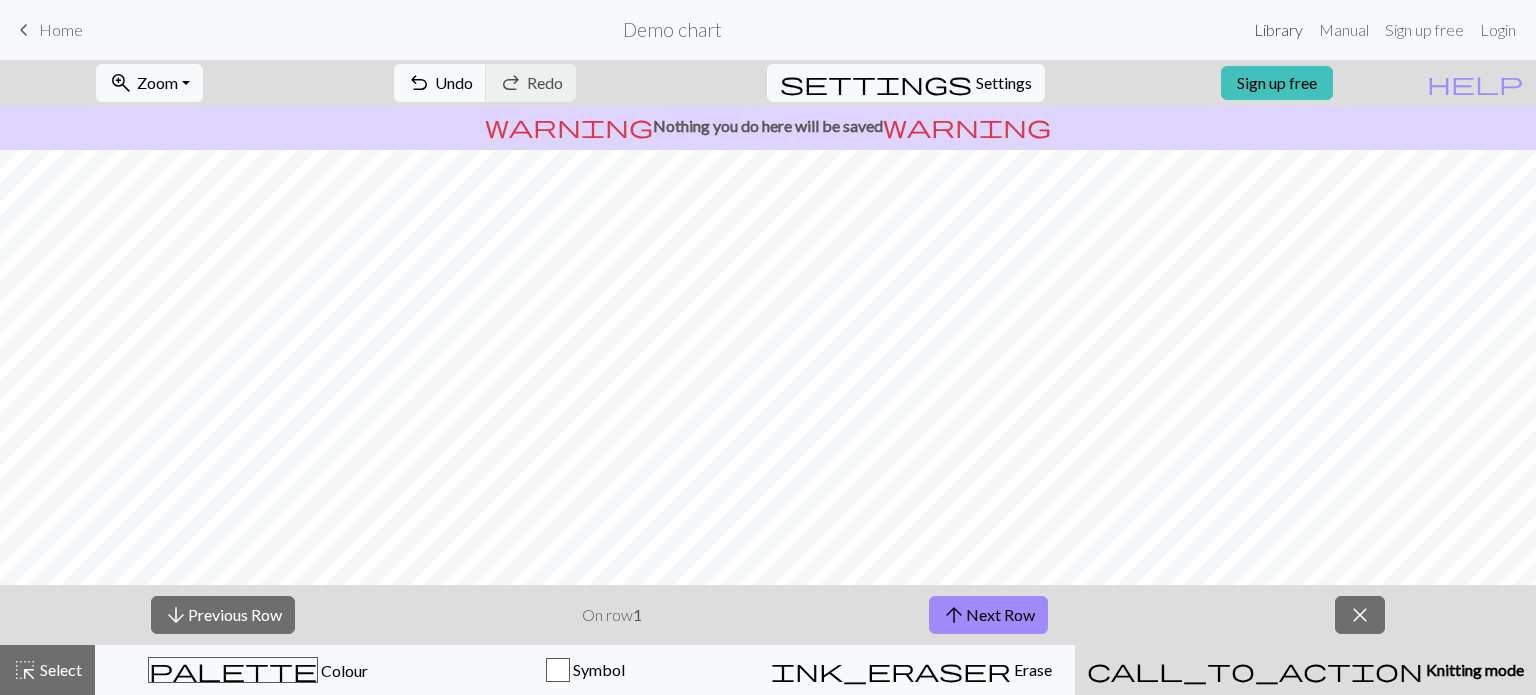 click on "Library" at bounding box center (1278, 30) 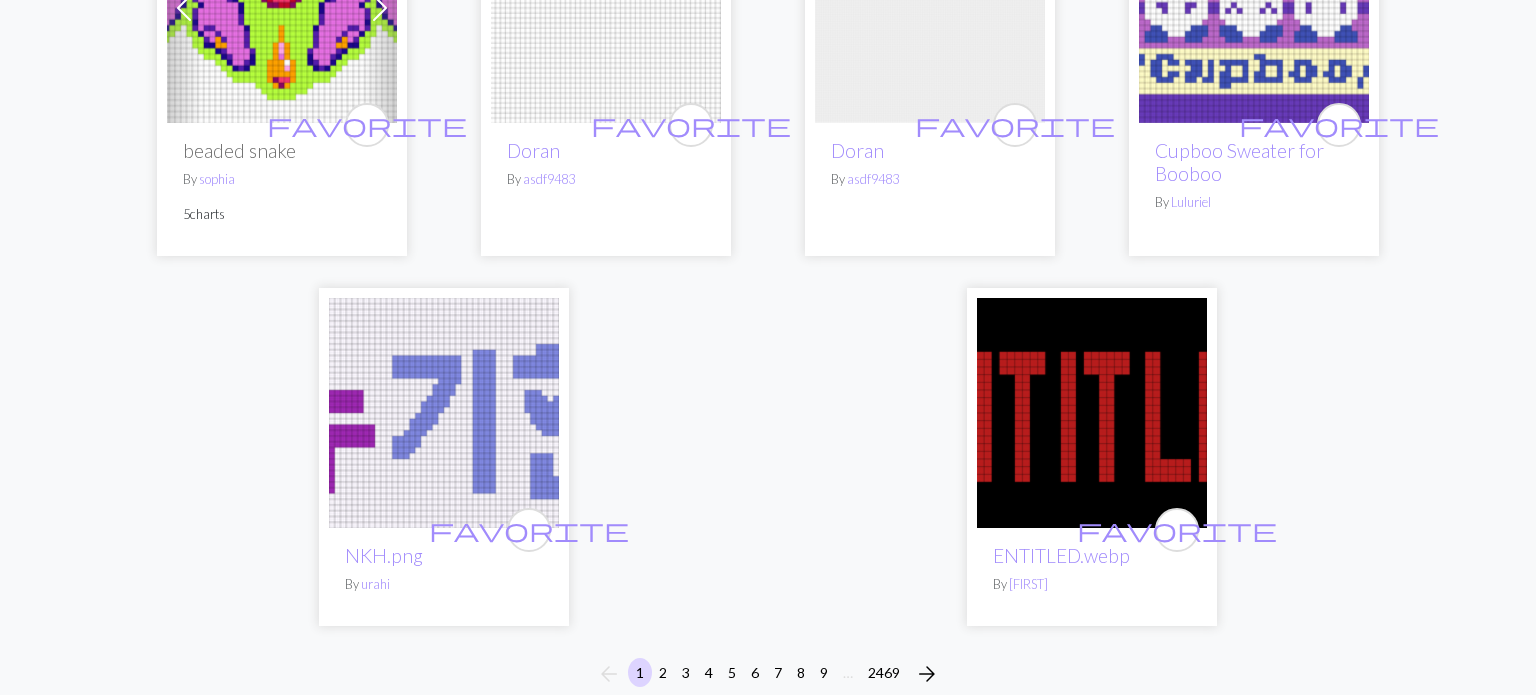scroll, scrollTop: 5384, scrollLeft: 0, axis: vertical 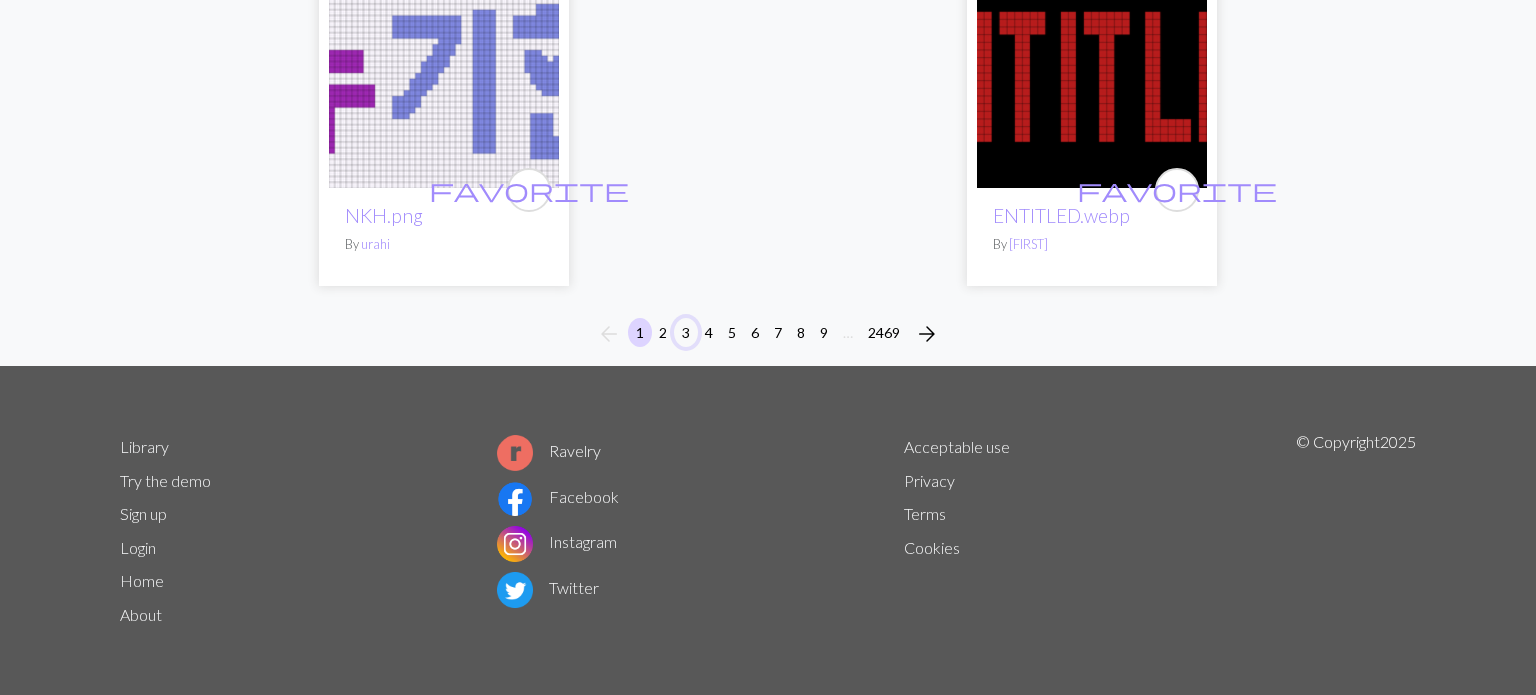 click on "3" at bounding box center [686, 332] 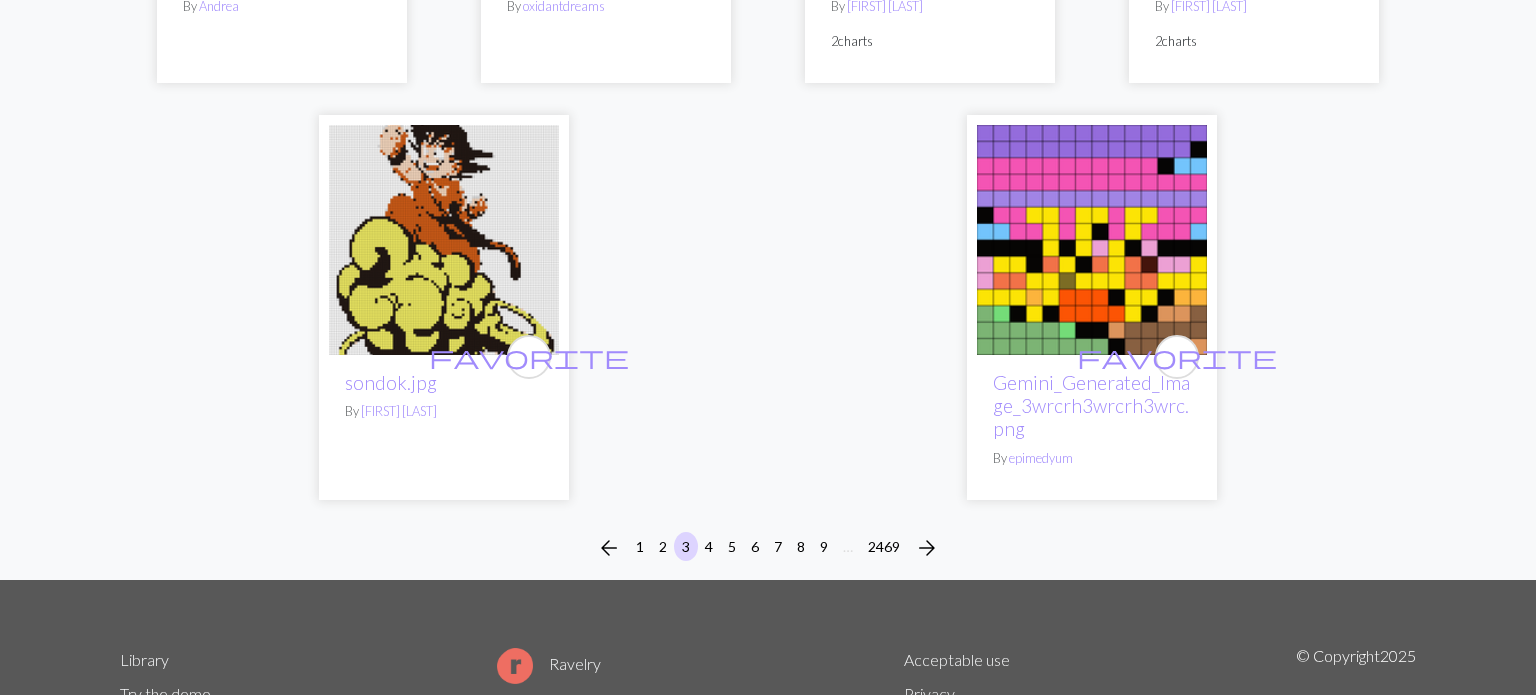 scroll, scrollTop: 4962, scrollLeft: 0, axis: vertical 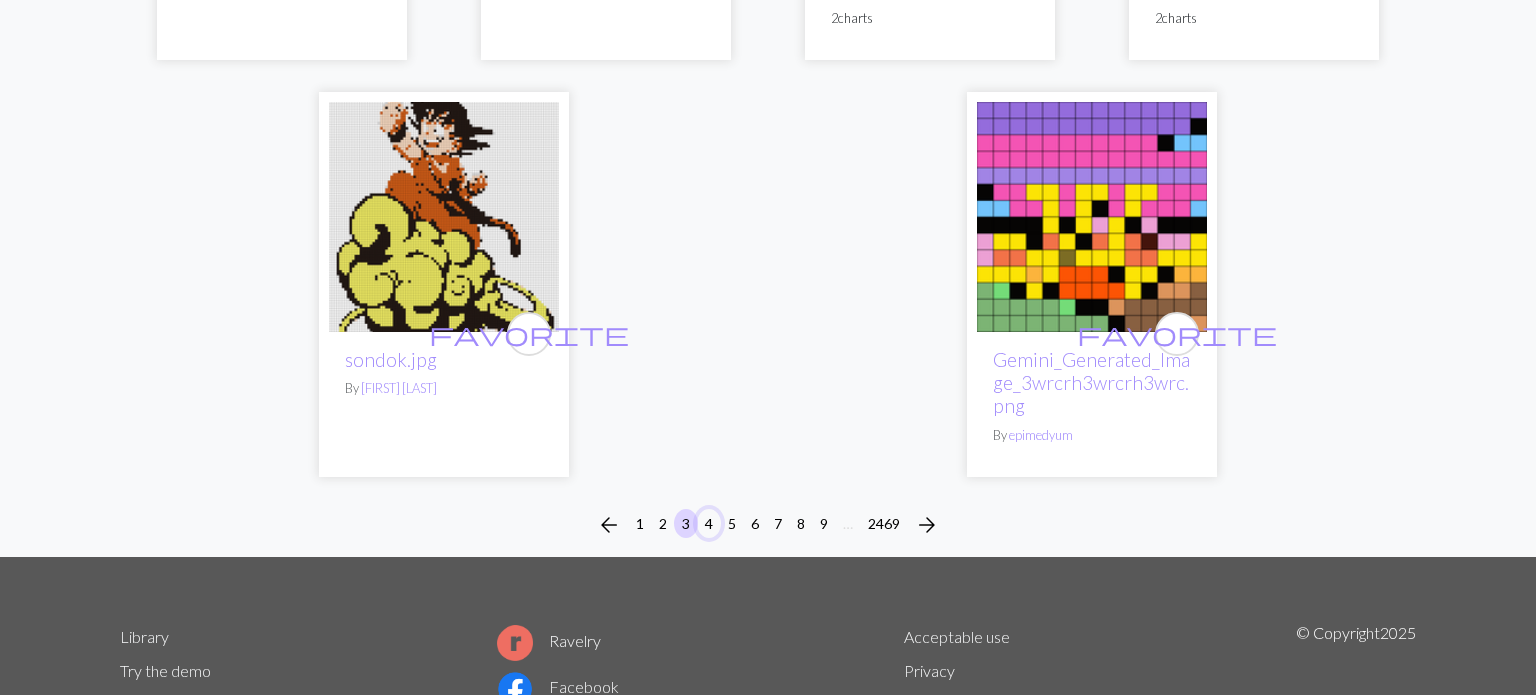 click on "4" at bounding box center (709, 523) 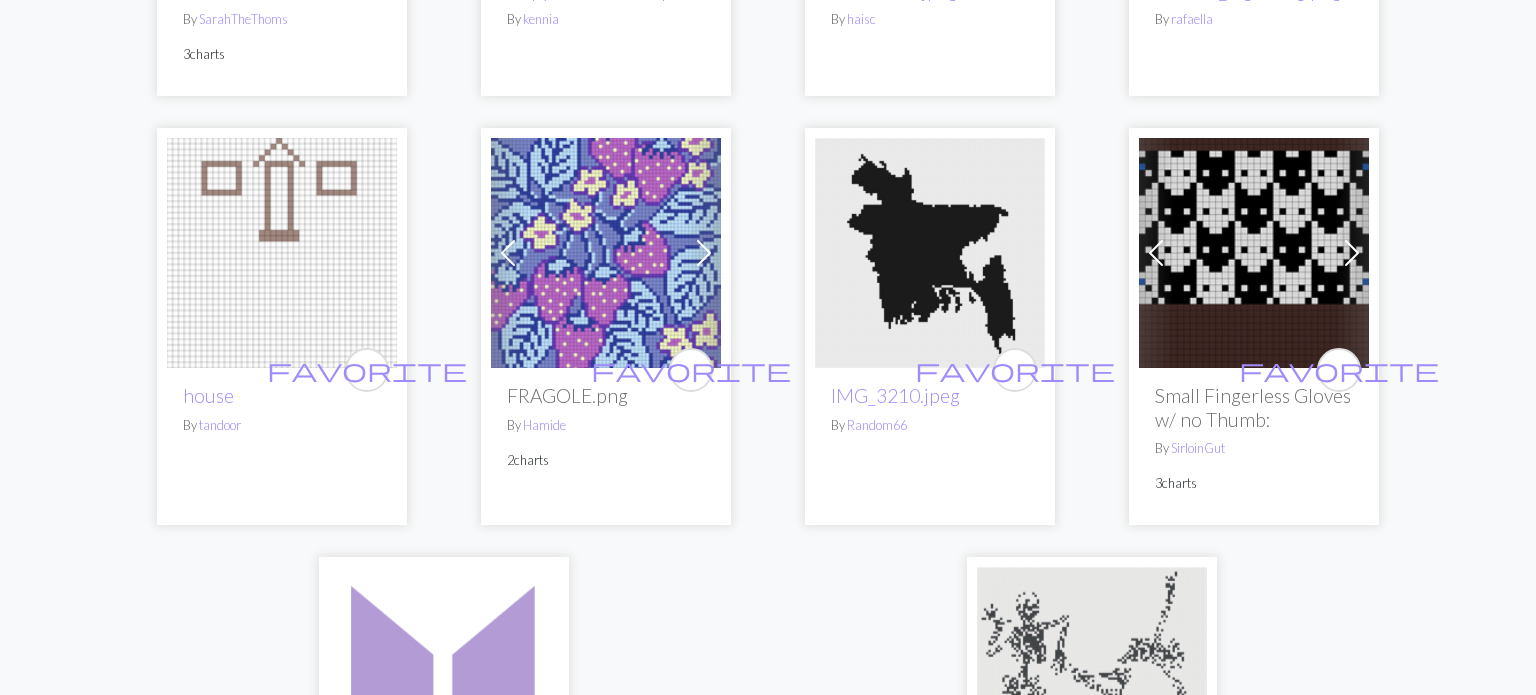 scroll, scrollTop: 4855, scrollLeft: 0, axis: vertical 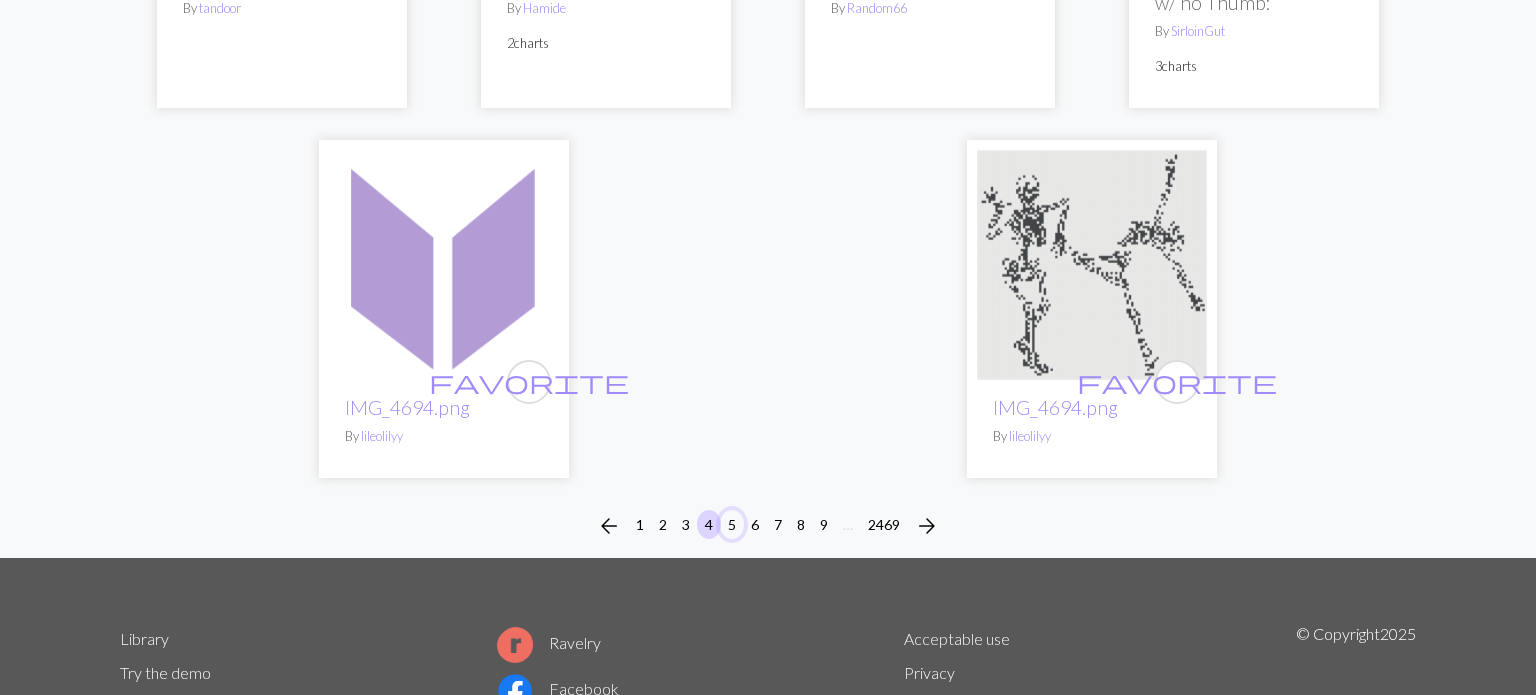 click on "5" at bounding box center (732, 524) 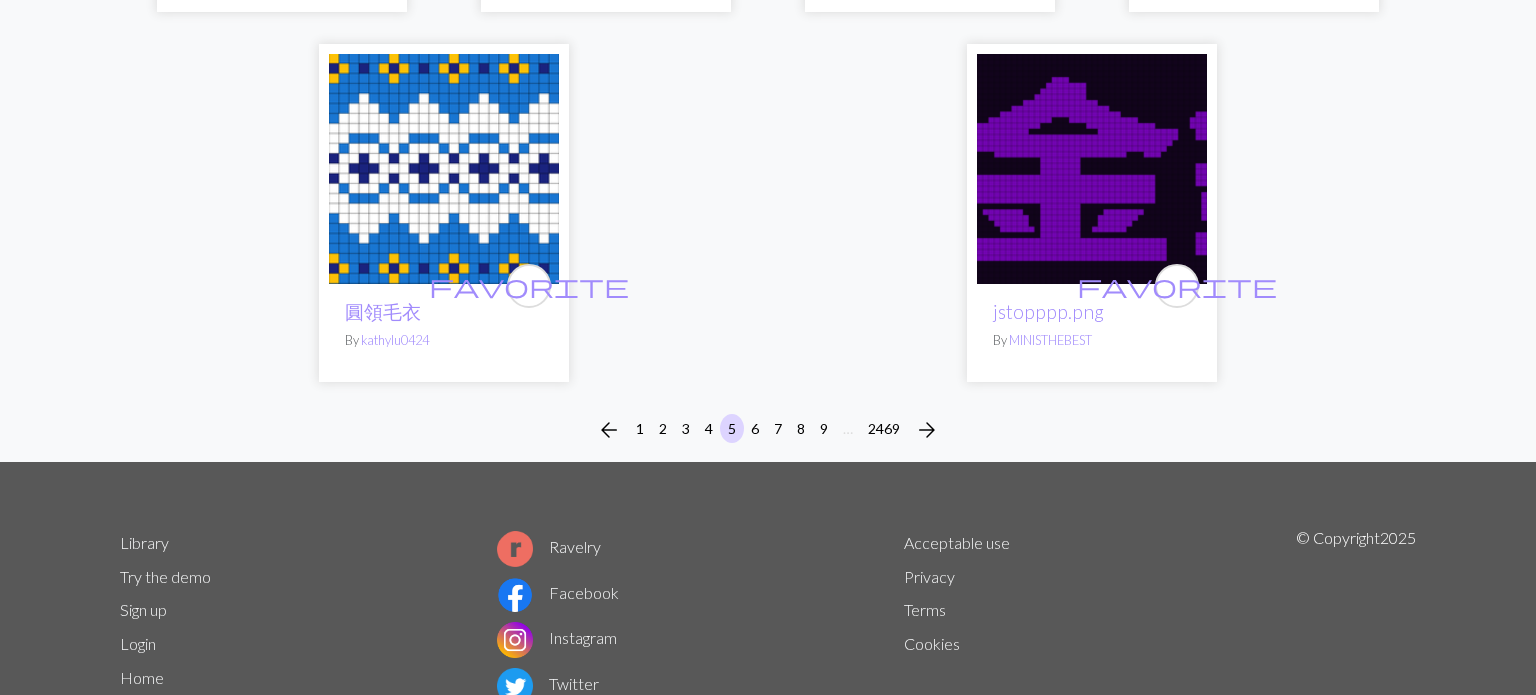 scroll, scrollTop: 5206, scrollLeft: 0, axis: vertical 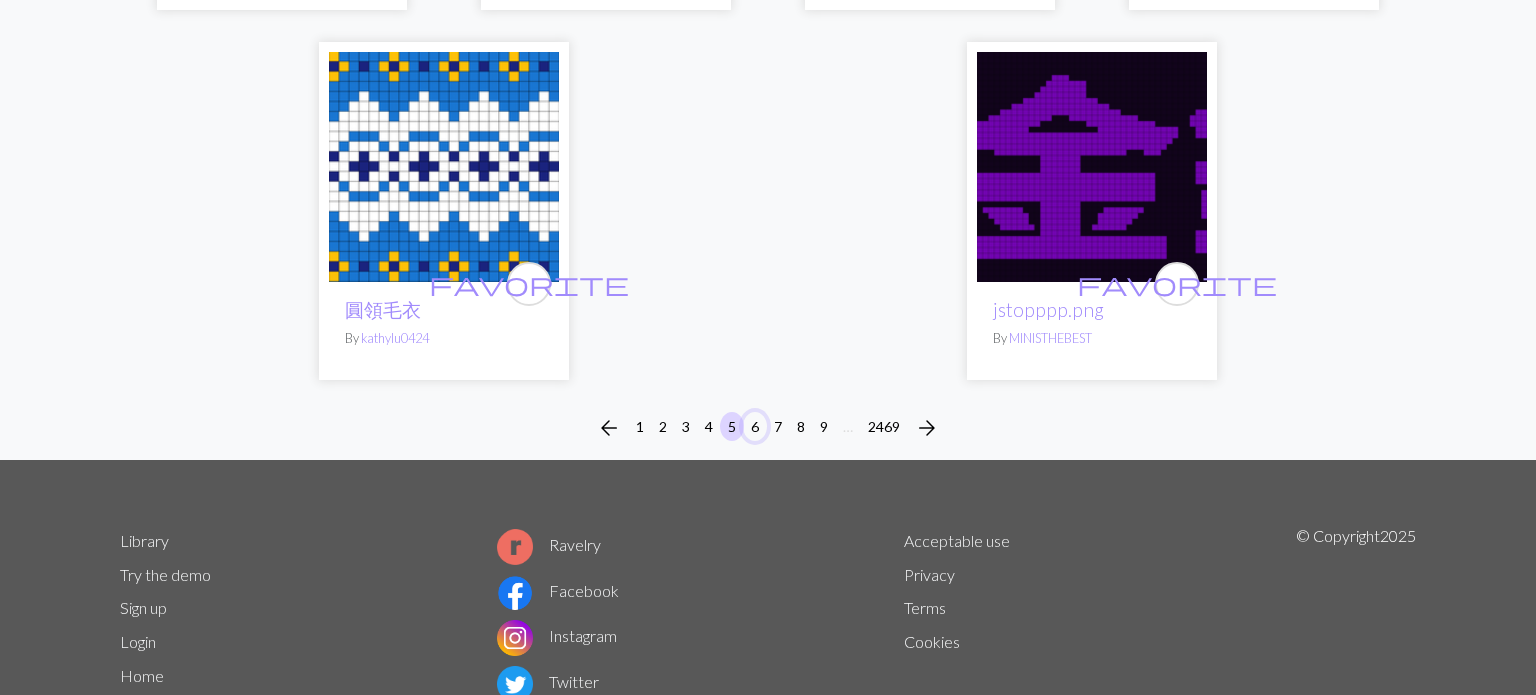 click on "6" at bounding box center (755, 426) 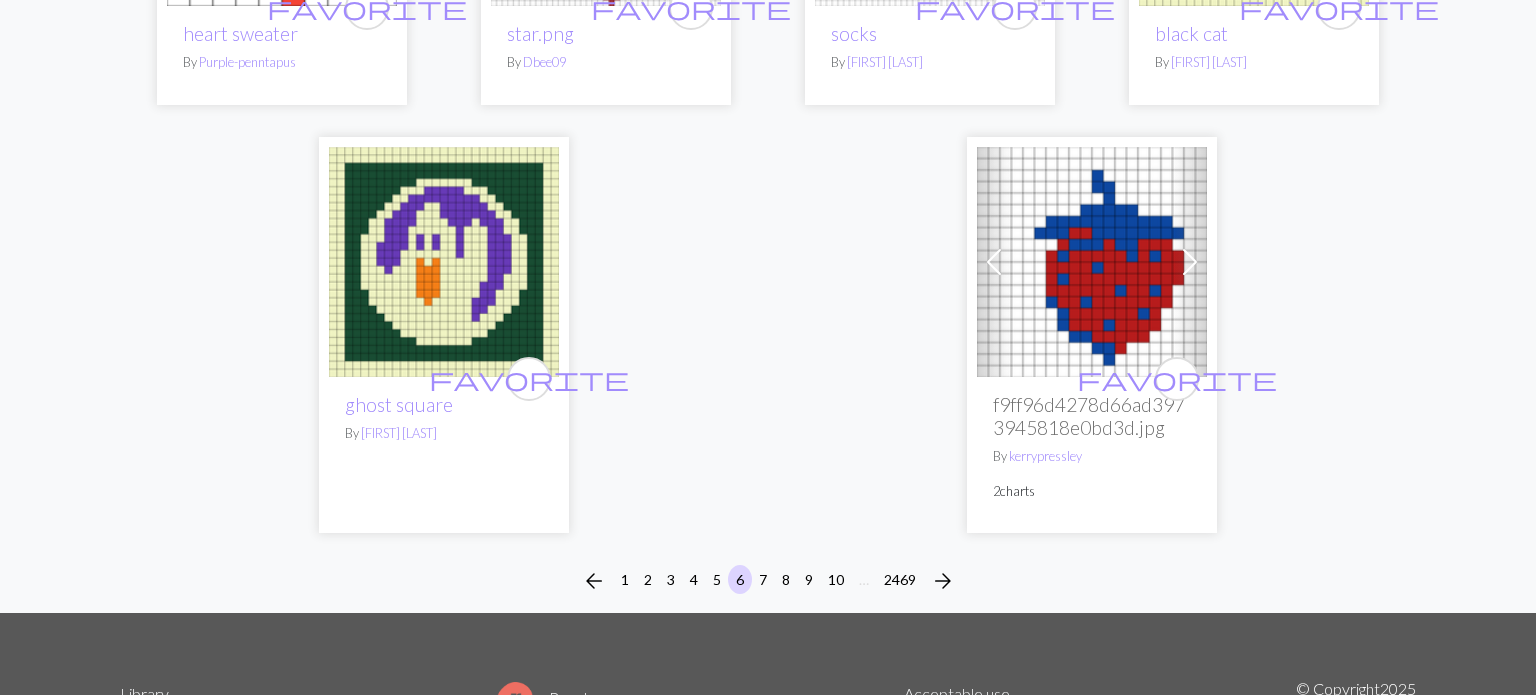 scroll, scrollTop: 5016, scrollLeft: 0, axis: vertical 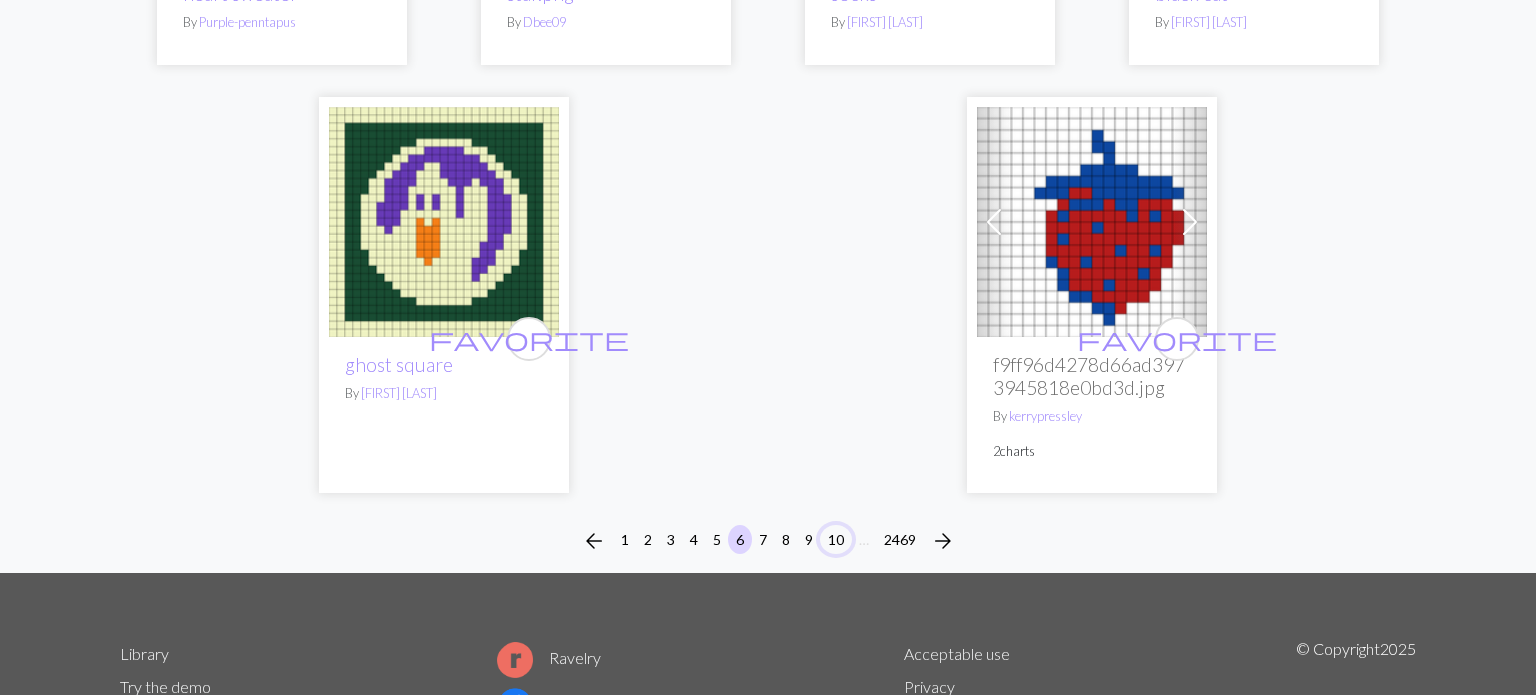 click on "10" at bounding box center (836, 539) 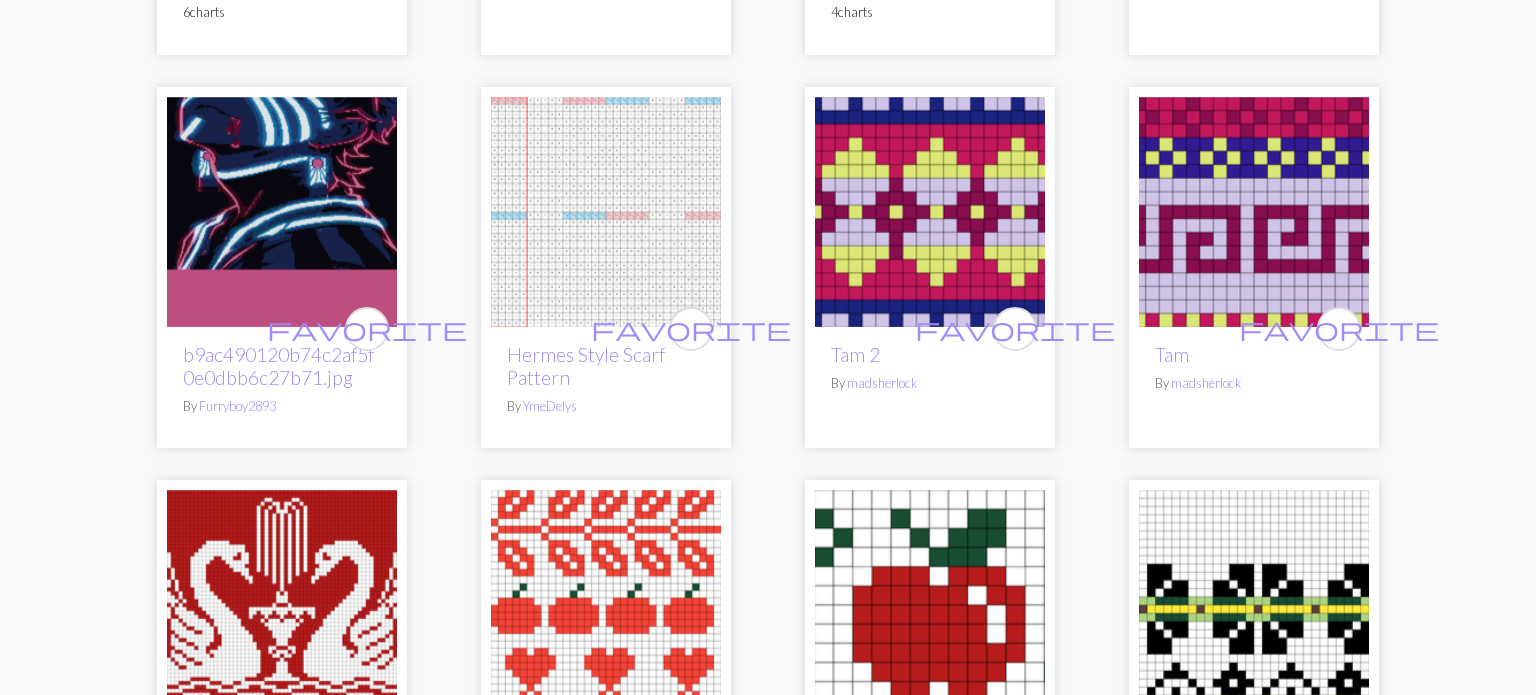 scroll, scrollTop: 3513, scrollLeft: 0, axis: vertical 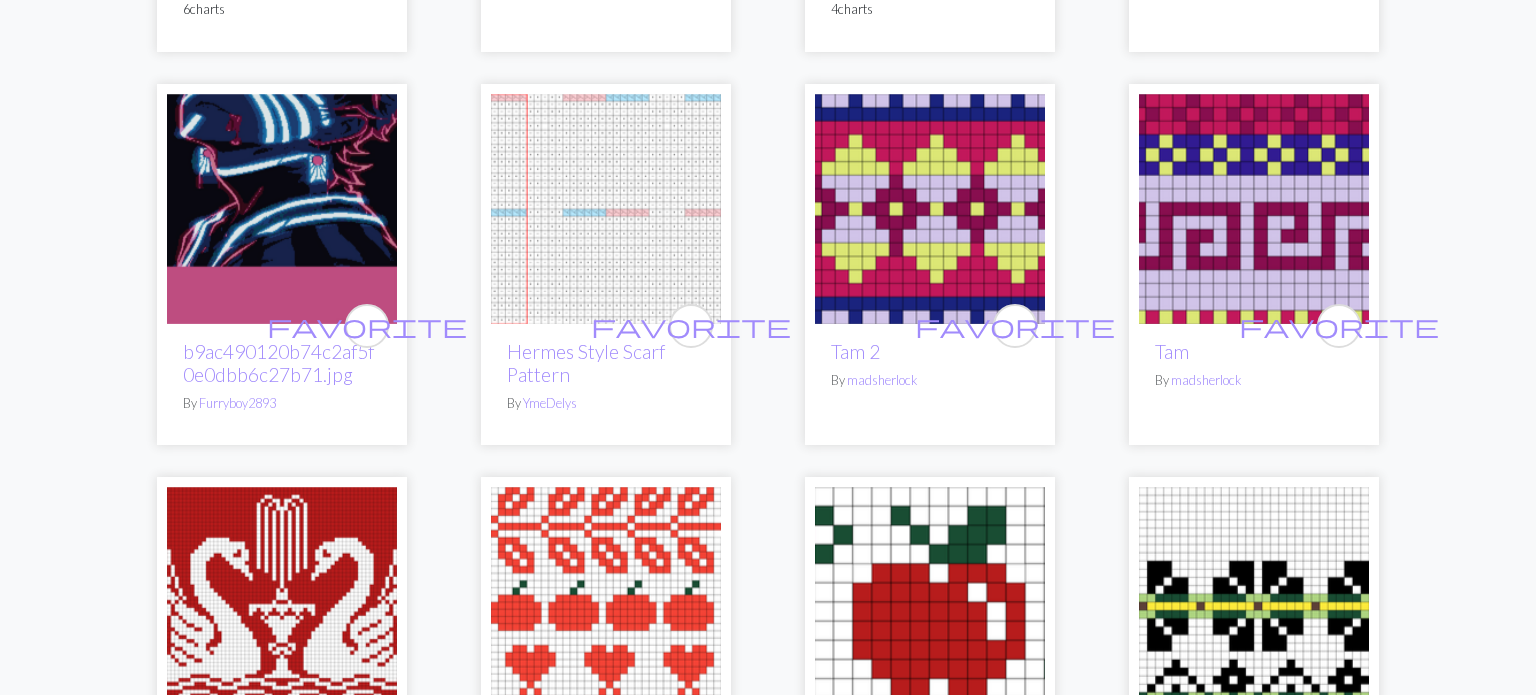 click at bounding box center [1254, 209] 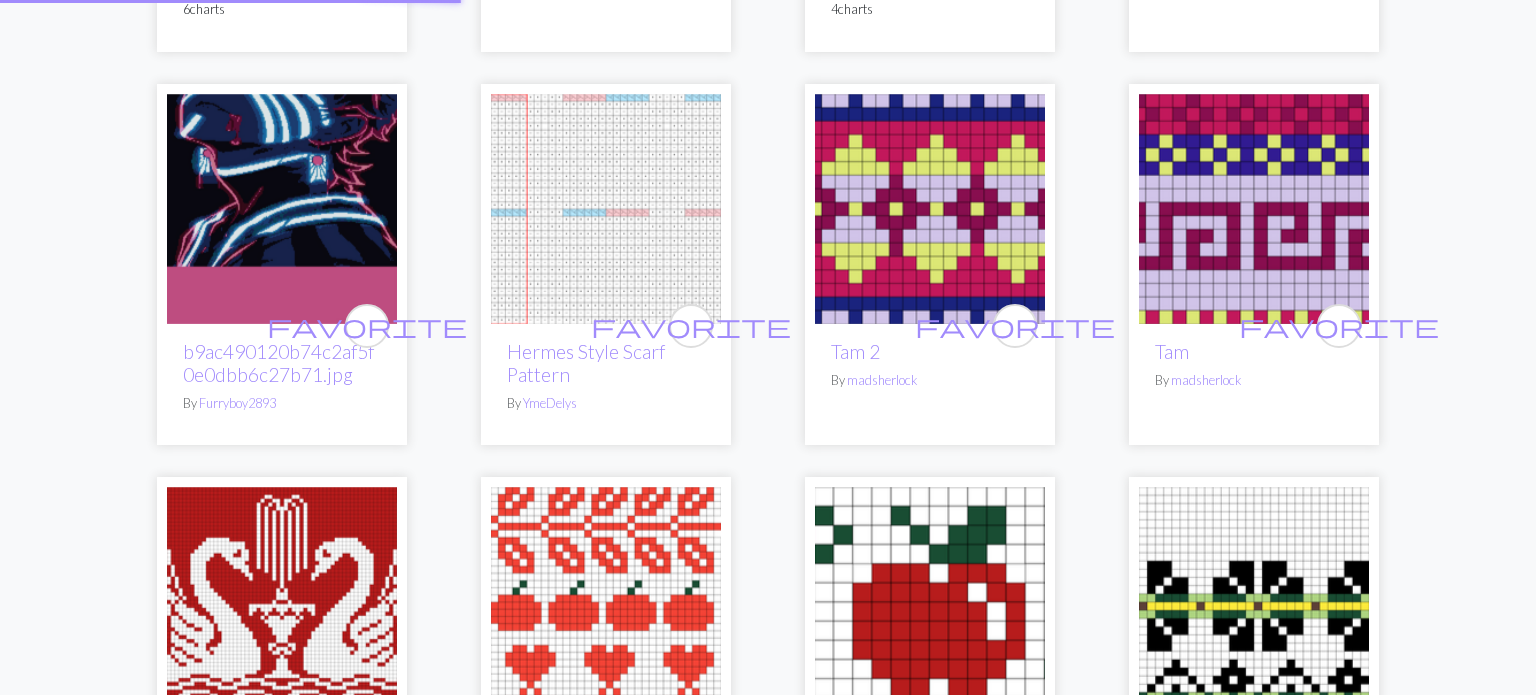 scroll, scrollTop: 0, scrollLeft: 0, axis: both 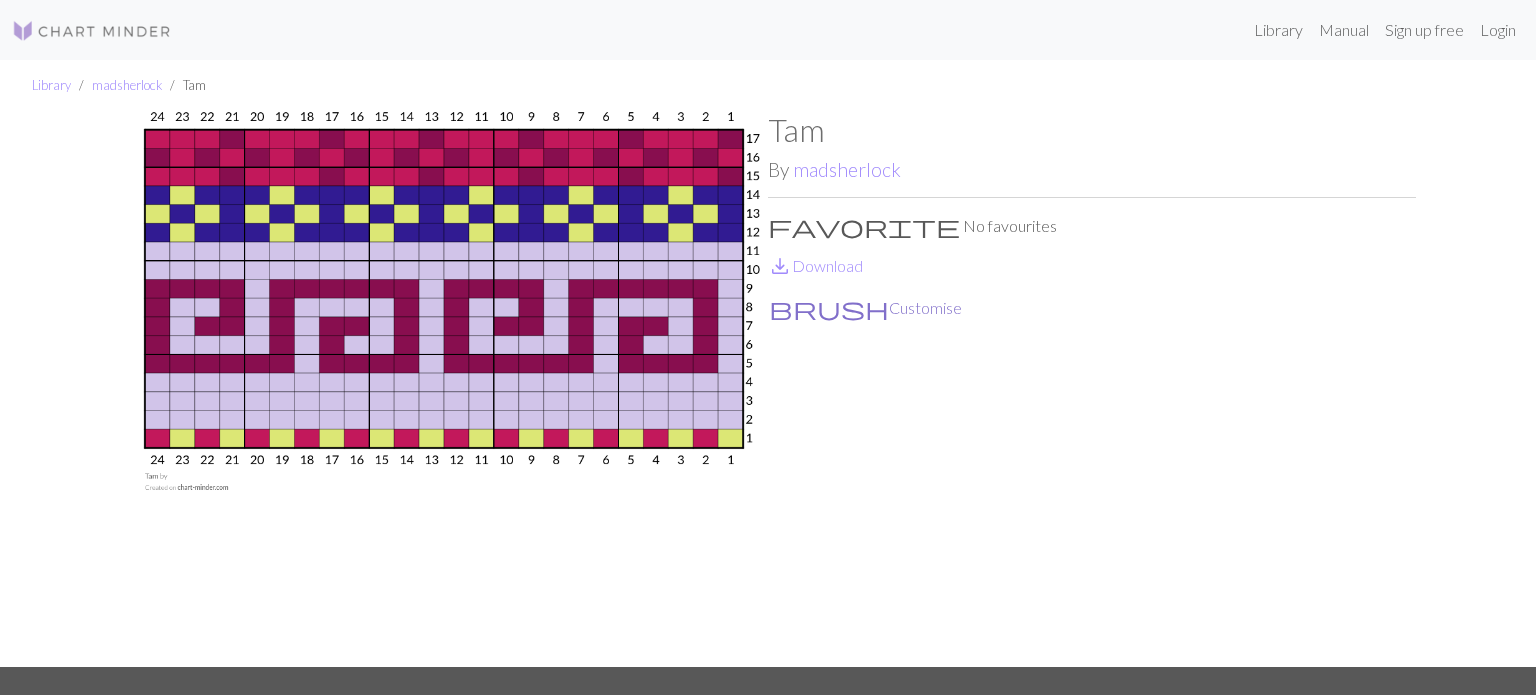 click on "brush Customise" at bounding box center (865, 308) 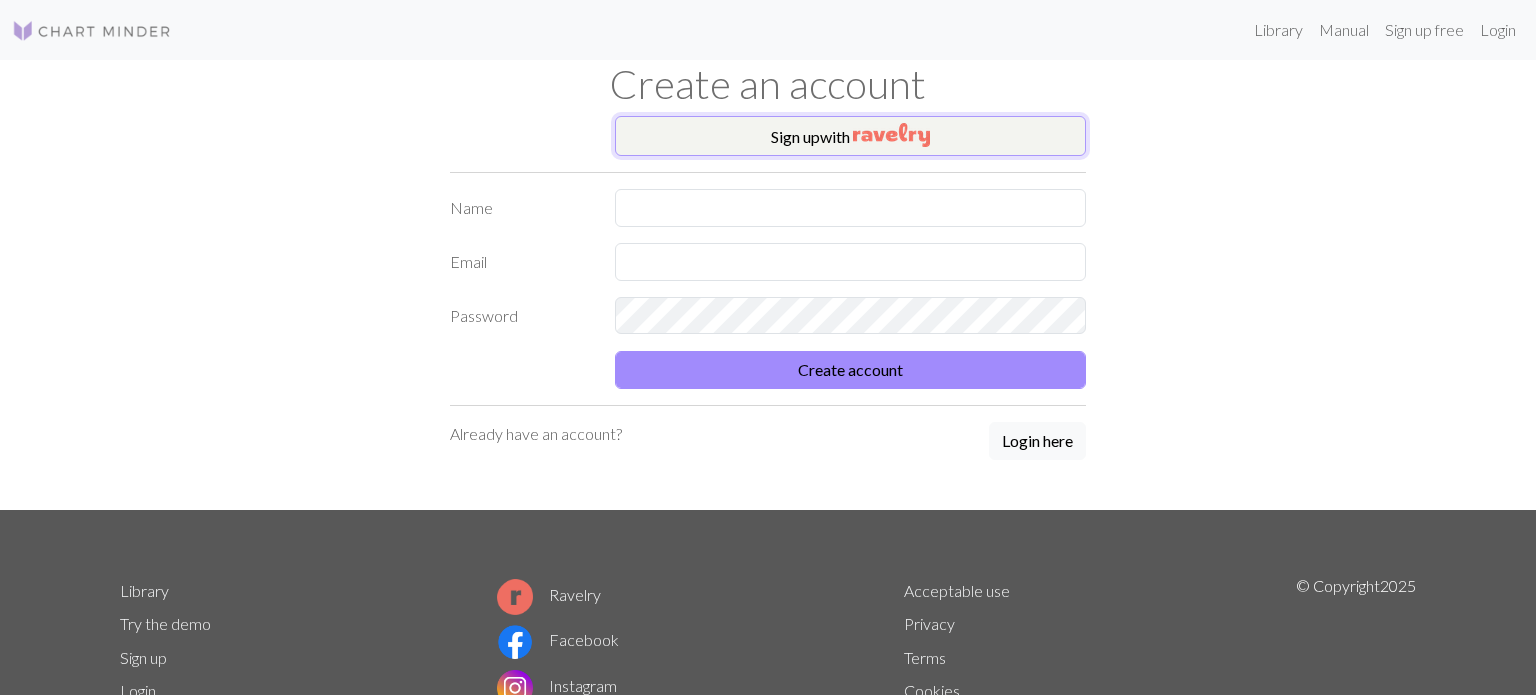 click on "Sign up  with" at bounding box center (850, 136) 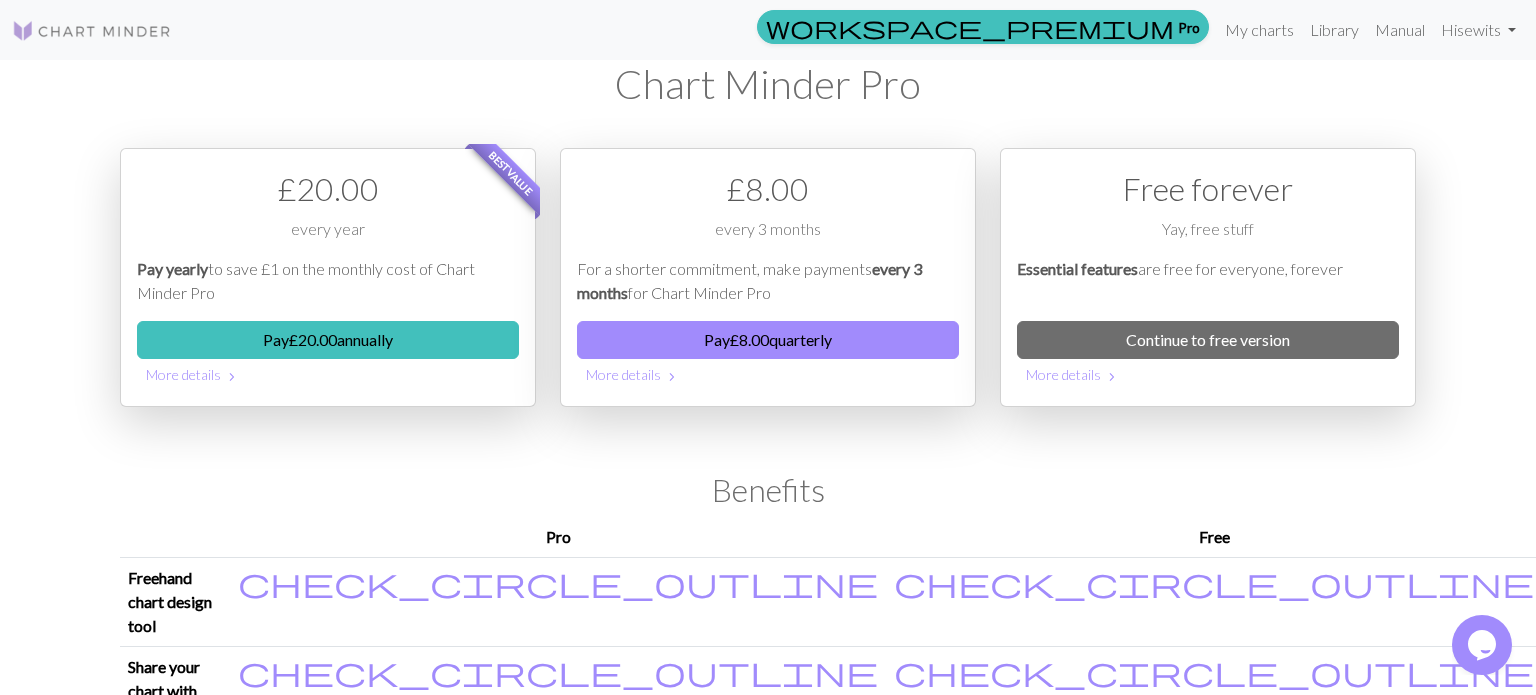 click on "Introducing Projects [DATE] You can now organise all your lovely charts into Projects. Whenever you create a chart, you'll be able to add others in the same project. Charts in the same project will be shown together in the Browse page, so you can keep all the charts for a single project grouped together. Sharing settings now apply to groups, so all charts in a group will be public or private together. Click the  edit  pencil on a project to update it's sharing settings. You can move a chart from one project into another by opening the chart and clicking the  settings  settings icon at the top. You can find the full update log in the   Chart Minder [GROUP] . Close" at bounding box center [768, 238] 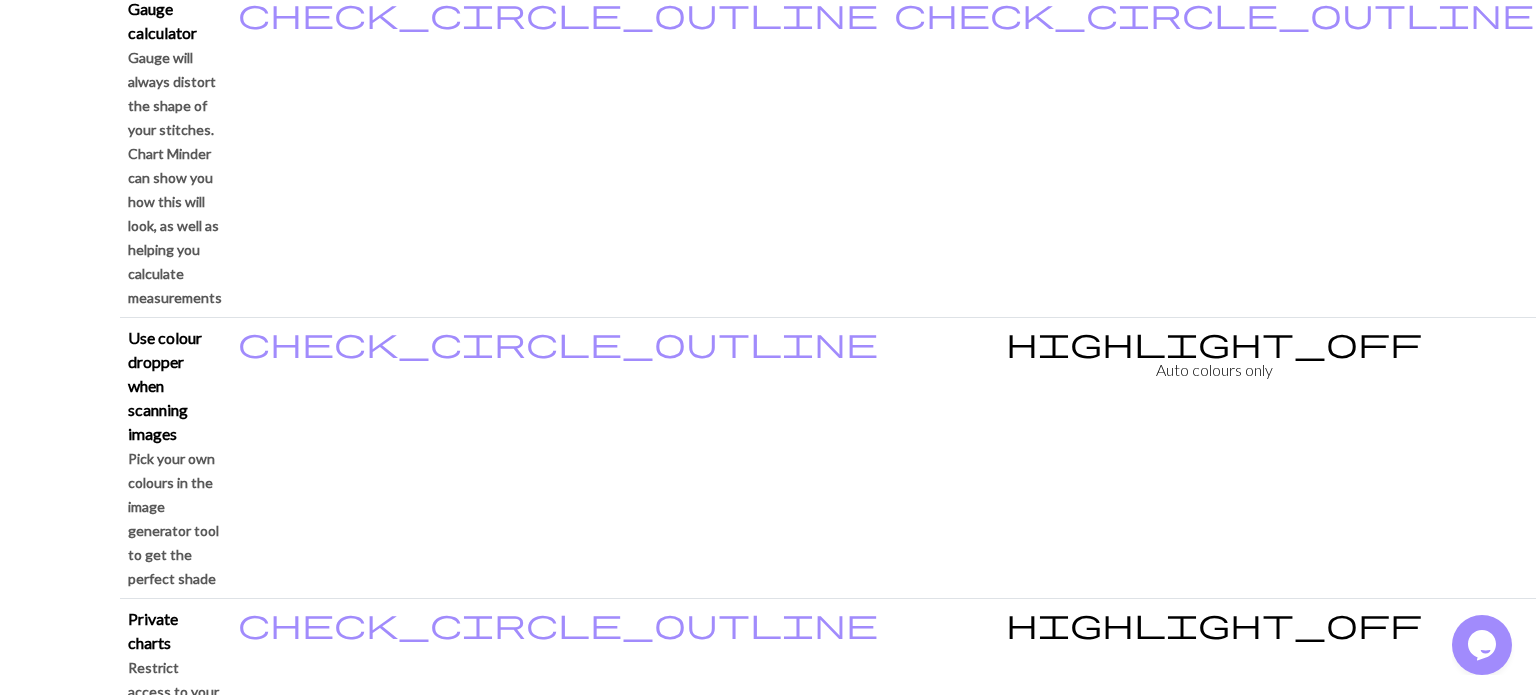 scroll, scrollTop: 1983, scrollLeft: 0, axis: vertical 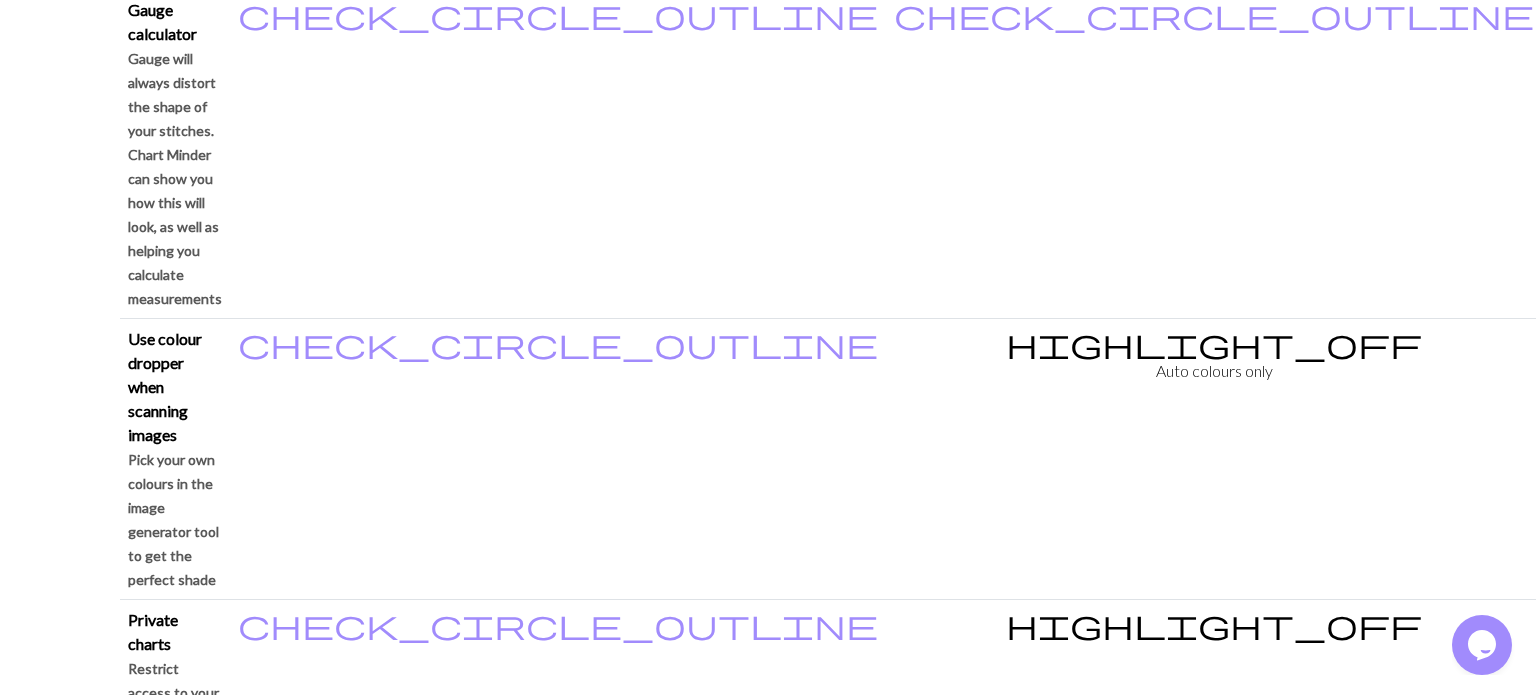 click on "Introducing Projects [DATE] You can now organise all your lovely charts into Projects. Whenever you create a chart, you'll be able to add others in the same project. Charts in the same project will be shown together in the Browse page, so you can keep all the charts for a single project grouped together. Sharing settings now apply to groups, so all charts in a group will be public or private together. Click the  edit  pencil on a project to update it's sharing settings. You can move a chart from one project into another by opening the chart and clicking the  settings  settings icon at the top. You can find the full update log in the   Chart Minder [GROUP] . Close" at bounding box center (768, 238) 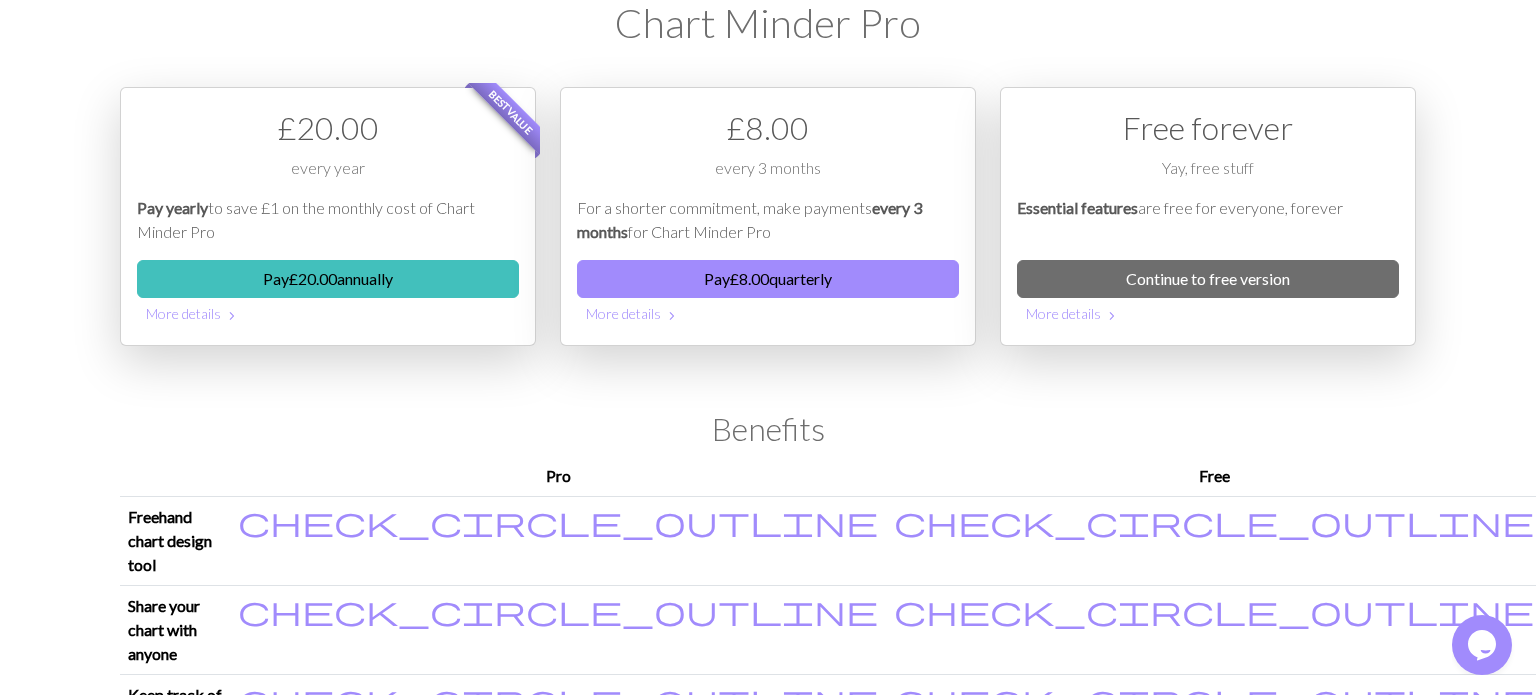 scroll, scrollTop: 0, scrollLeft: 0, axis: both 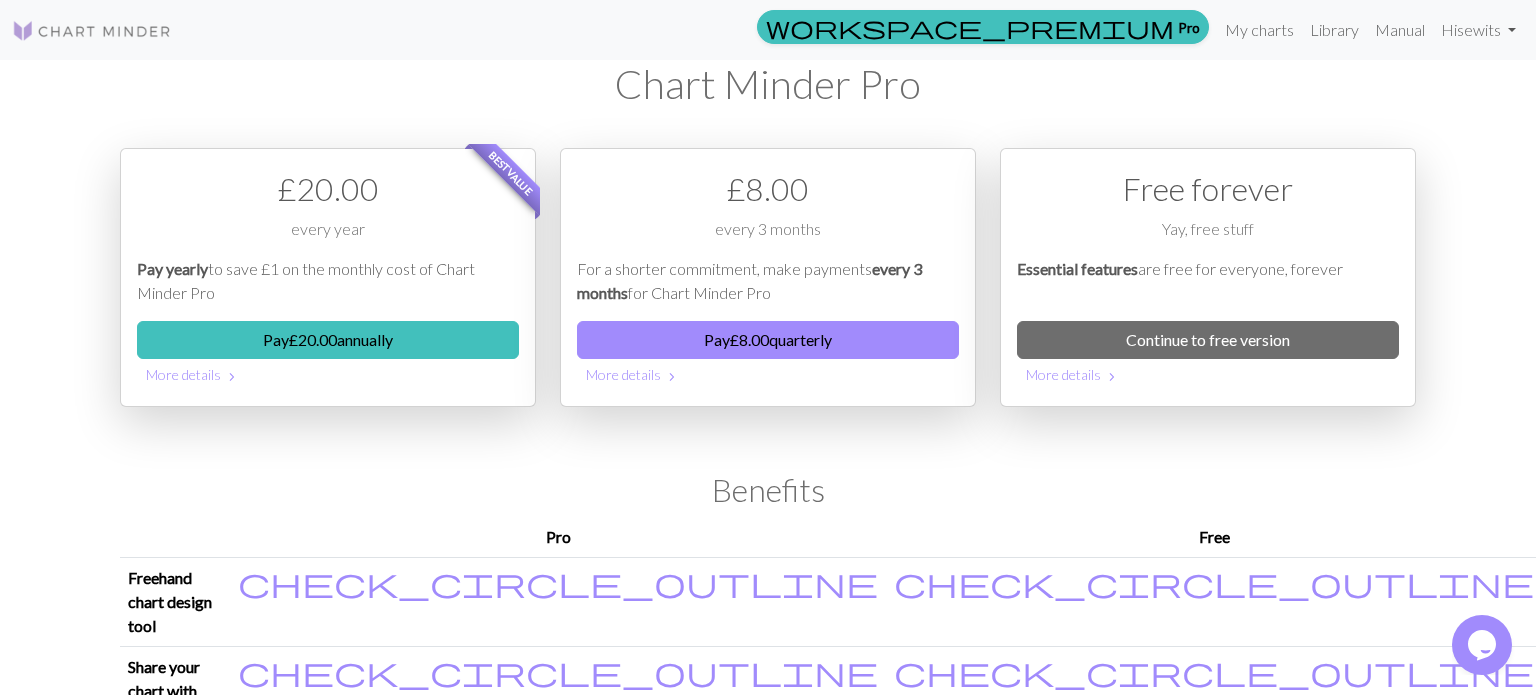 click on "Introducing Projects [DATE] You can now organise all your lovely charts into Projects. Whenever you create a chart, you'll be able to add others in the same project. Charts in the same project will be shown together in the Browse page, so you can keep all the charts for a single project grouped together. Sharing settings now apply to groups, so all charts in a group will be public or private together. Click the  edit  pencil on a project to update it's sharing settings. You can move a chart from one project into another by opening the chart and clicking the  settings  settings icon at the top. You can find the full update log in the   Chart Minder [GROUP] . Close" at bounding box center [768, 238] 